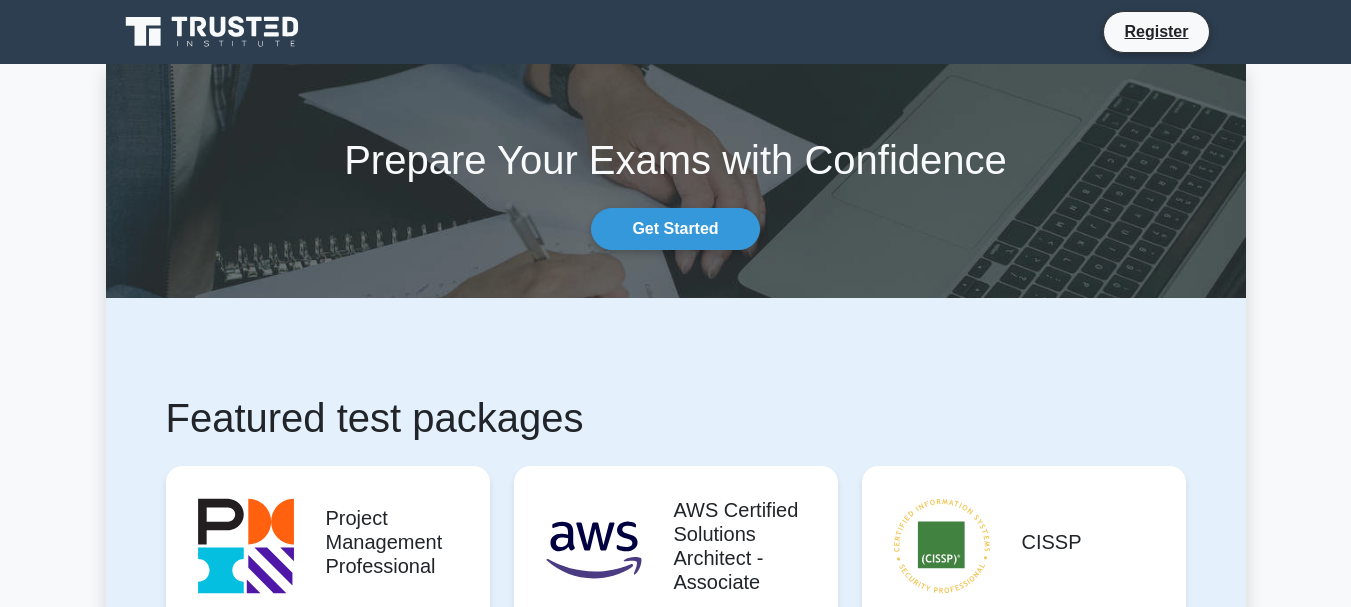 scroll, scrollTop: 0, scrollLeft: 0, axis: both 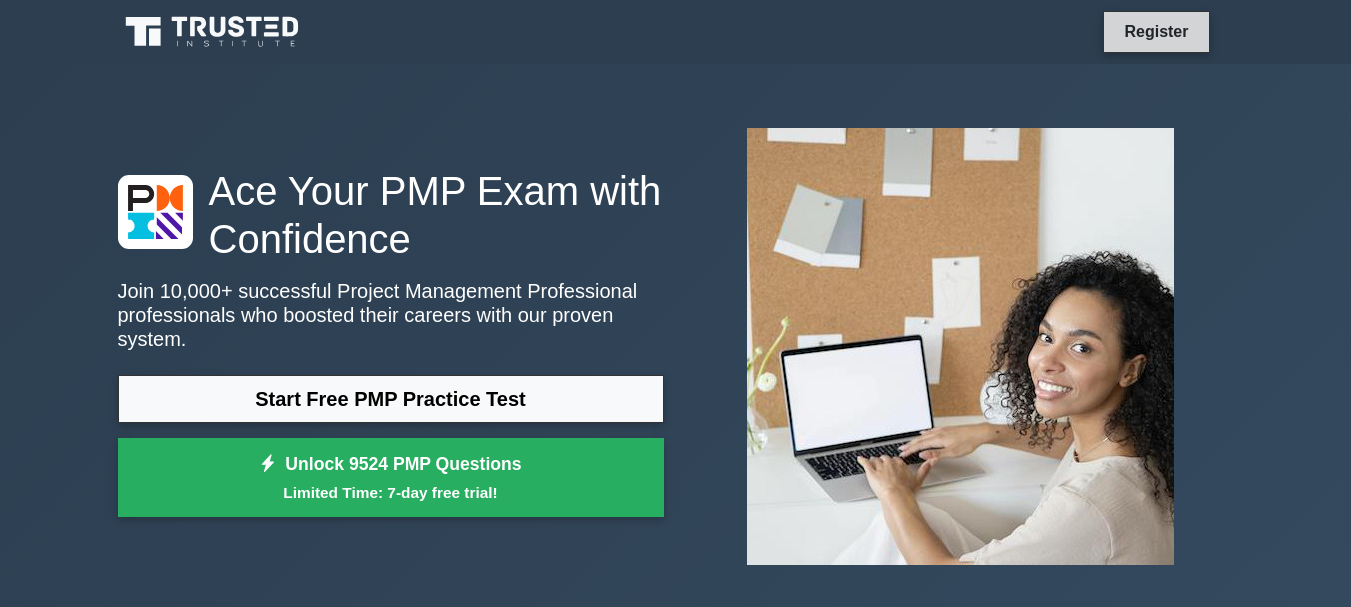 click on "Register" at bounding box center (1156, 31) 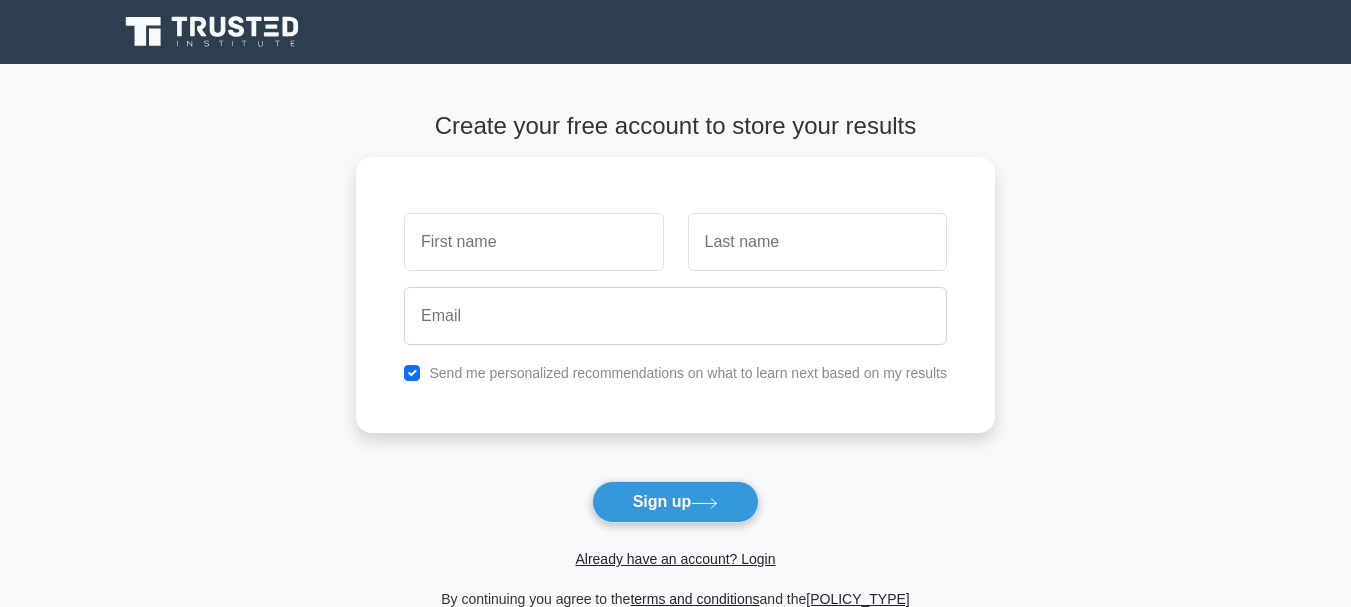 scroll, scrollTop: 0, scrollLeft: 0, axis: both 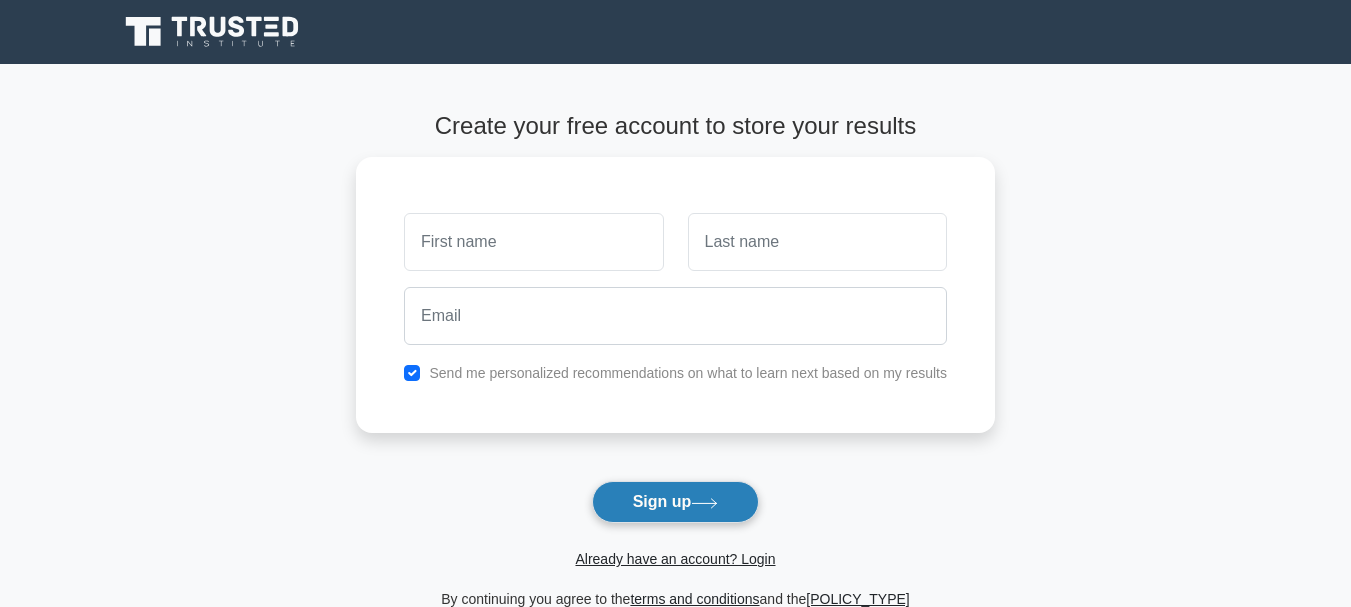 click on "Sign up" at bounding box center (676, 502) 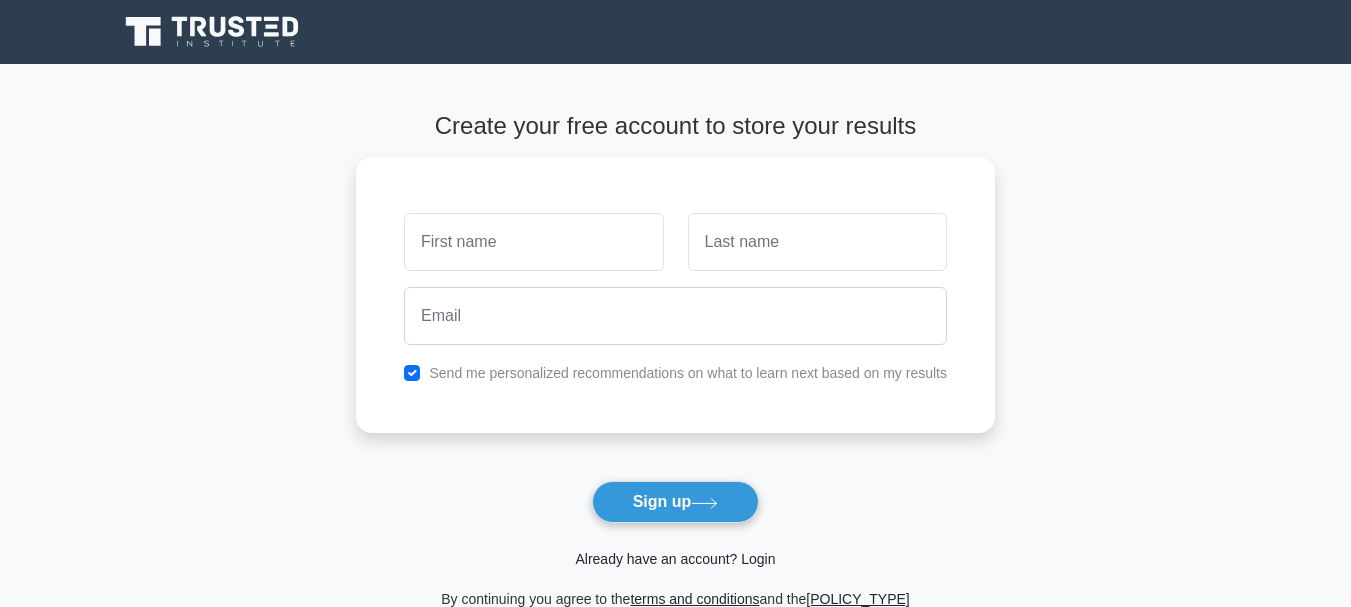 click on "Already have an account? Login" at bounding box center (675, 559) 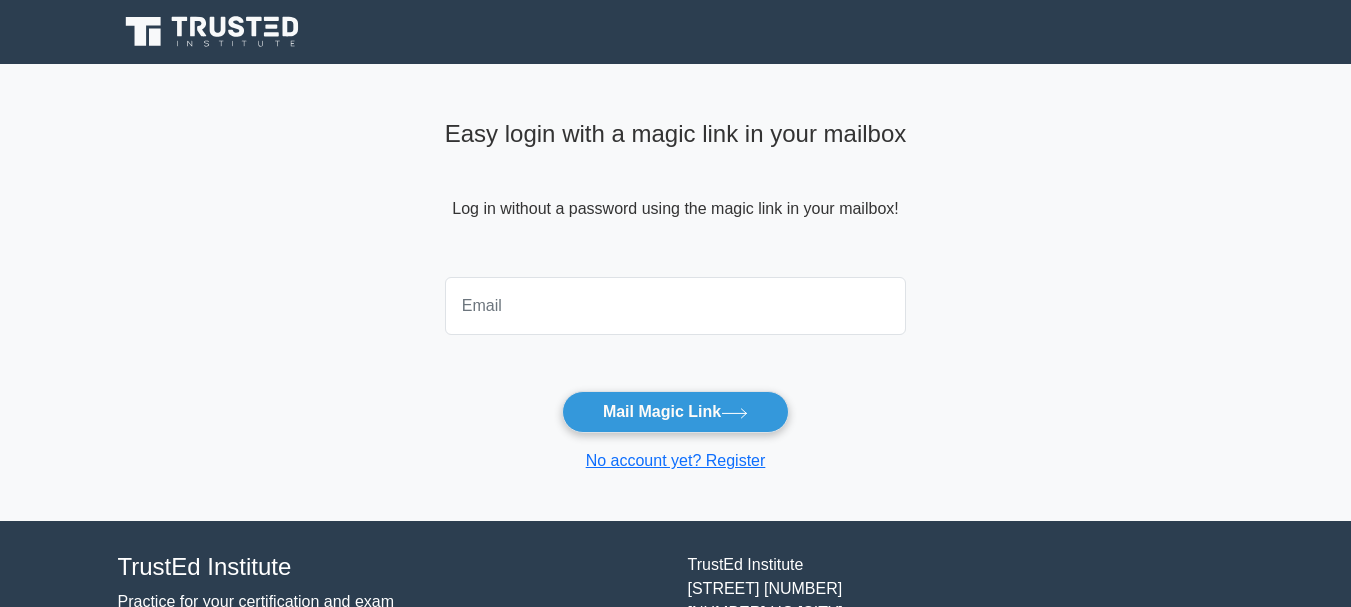scroll, scrollTop: 0, scrollLeft: 0, axis: both 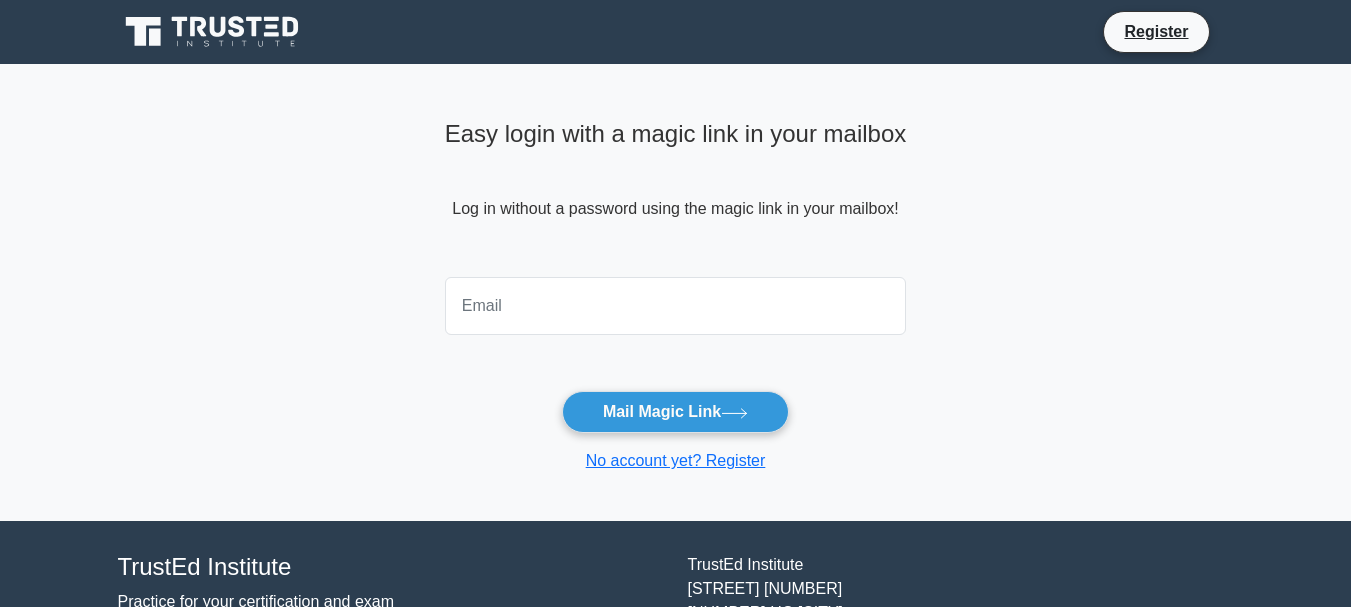 click at bounding box center (676, 306) 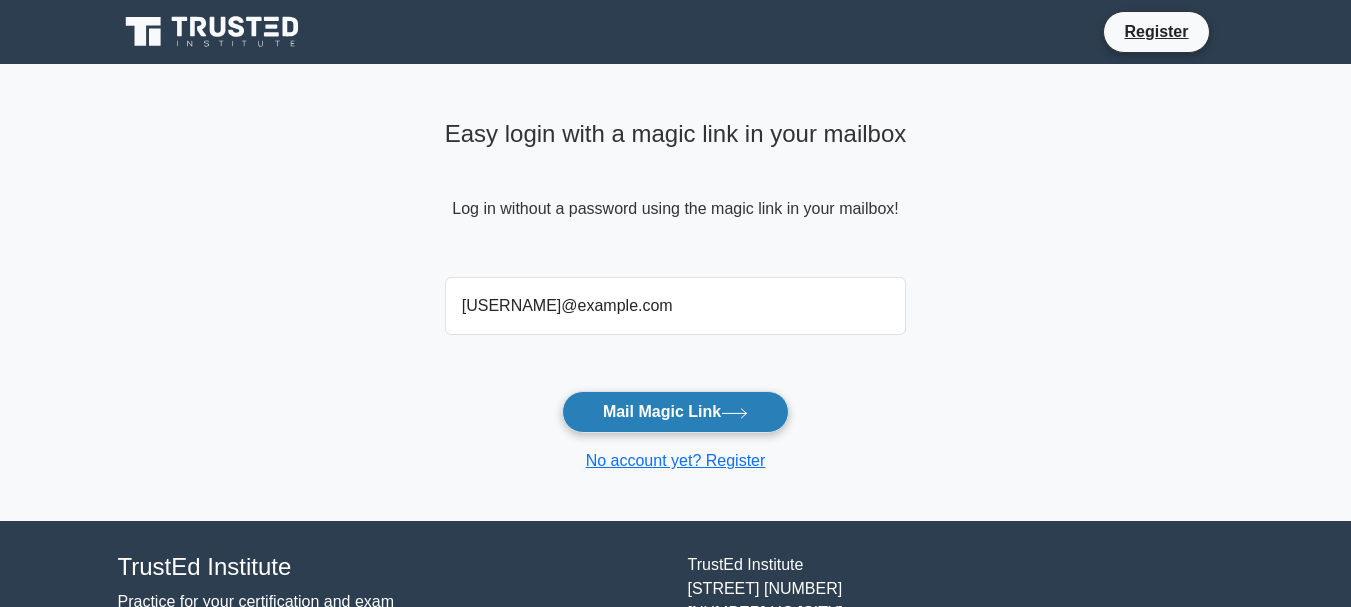 click on "Mail Magic Link" at bounding box center [675, 412] 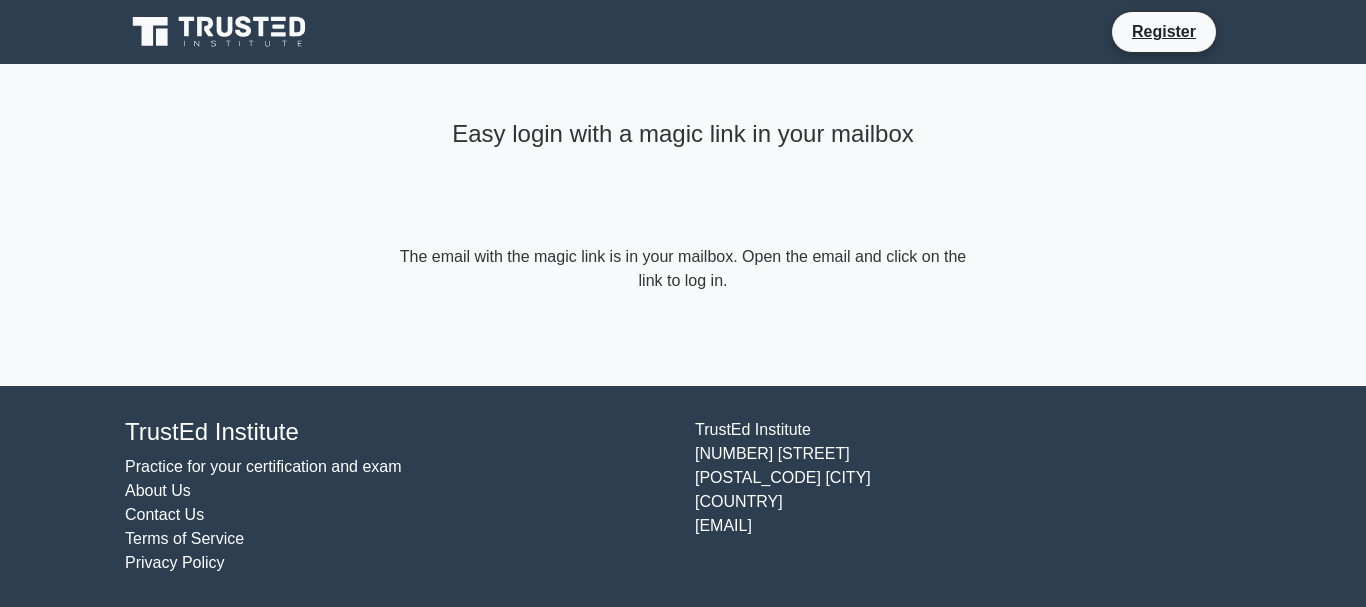 scroll, scrollTop: 0, scrollLeft: 0, axis: both 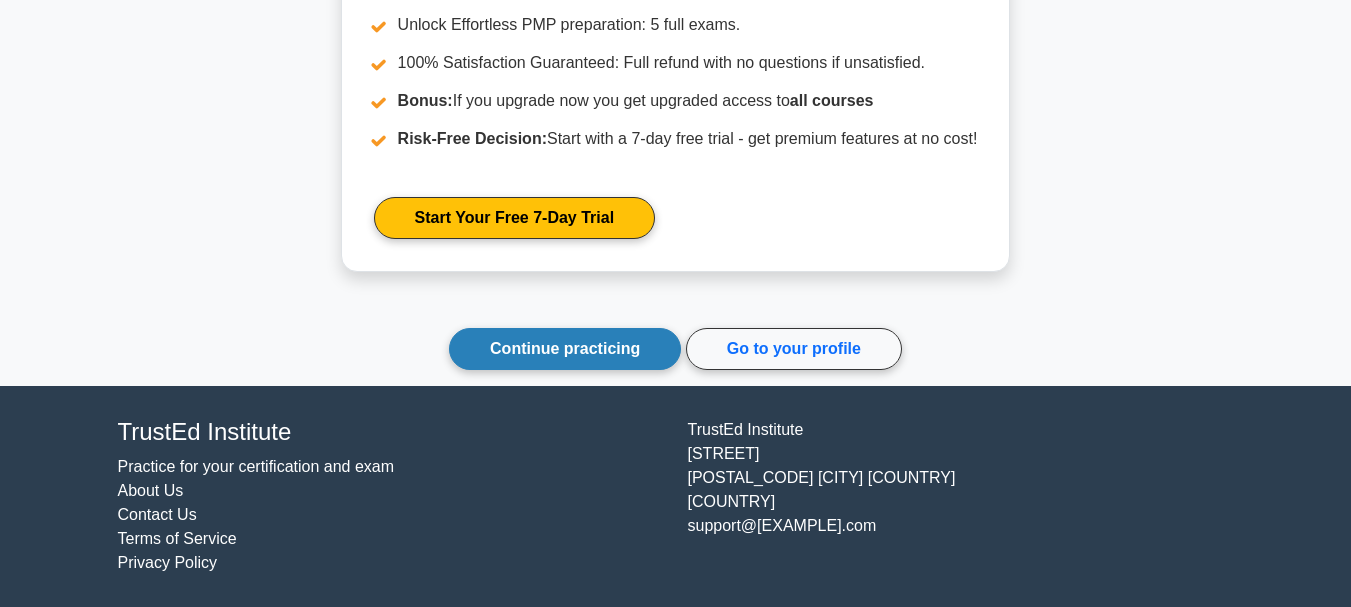 click on "Continue practicing" at bounding box center (565, 349) 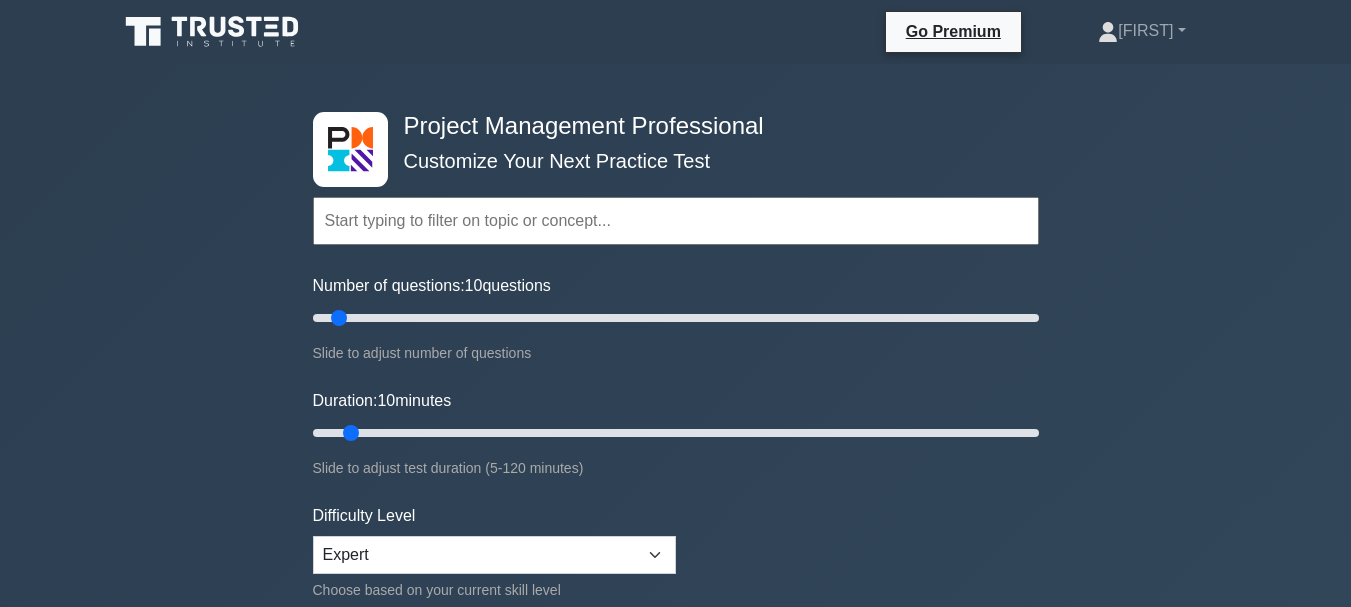 scroll, scrollTop: 0, scrollLeft: 0, axis: both 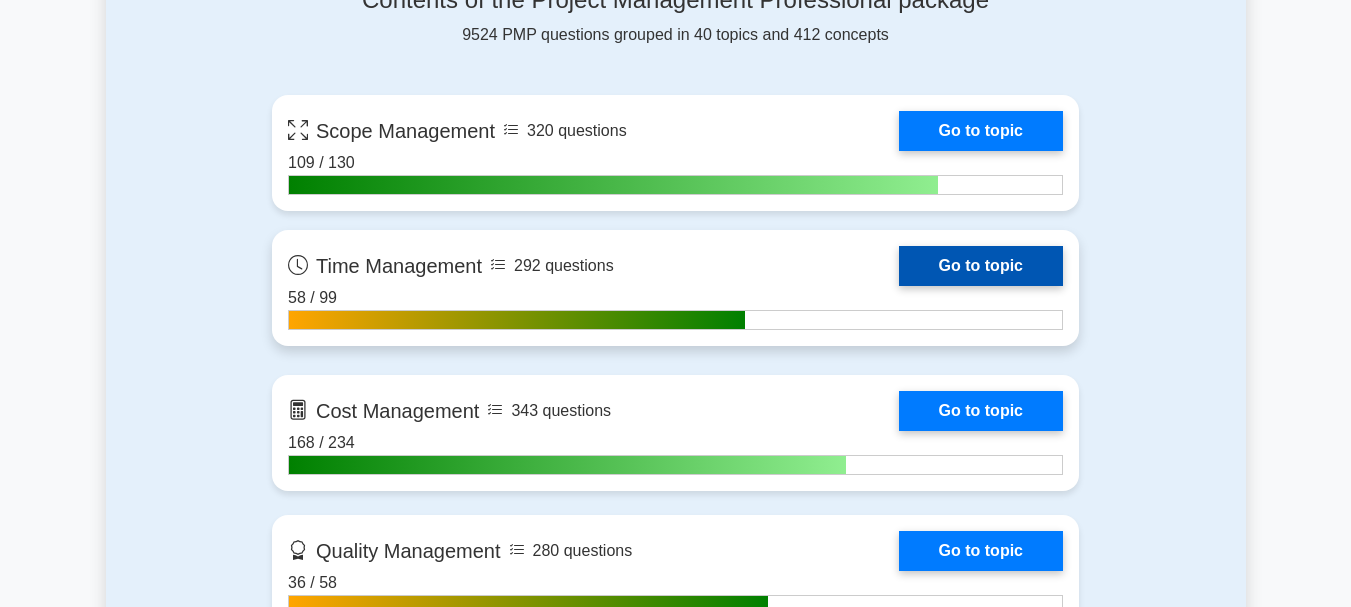 click on "Go to topic" at bounding box center [981, 266] 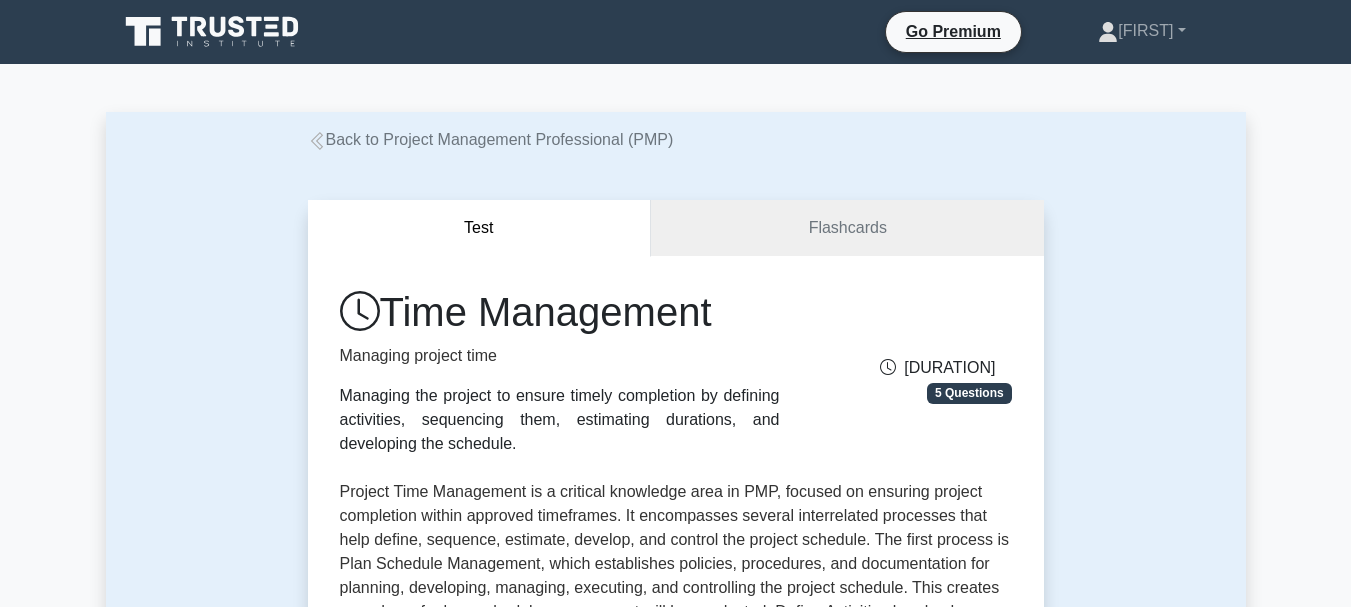 scroll, scrollTop: 0, scrollLeft: 0, axis: both 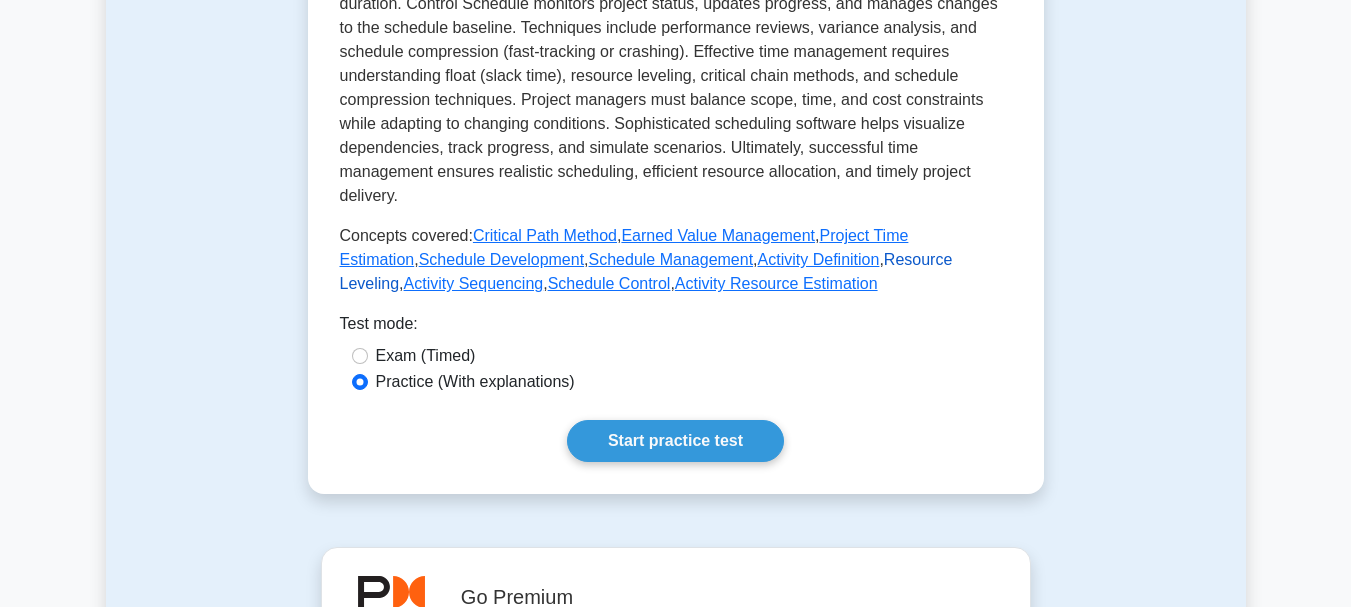 click on "Resource Leveling" at bounding box center (646, 271) 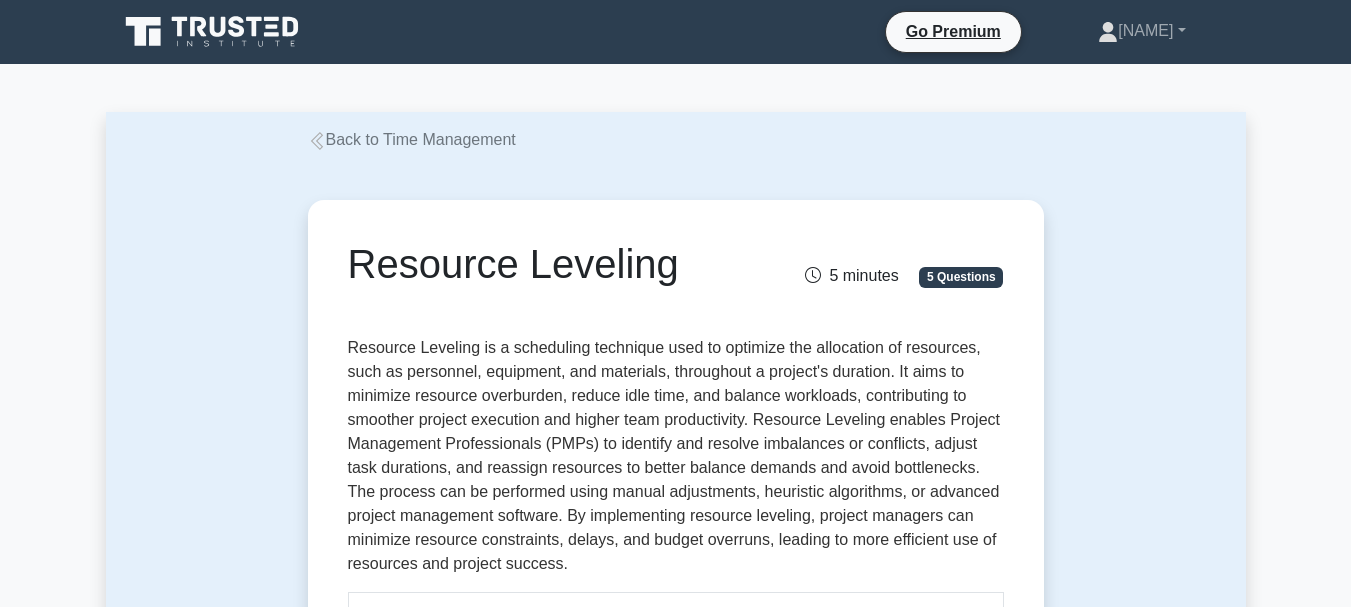 scroll, scrollTop: 0, scrollLeft: 0, axis: both 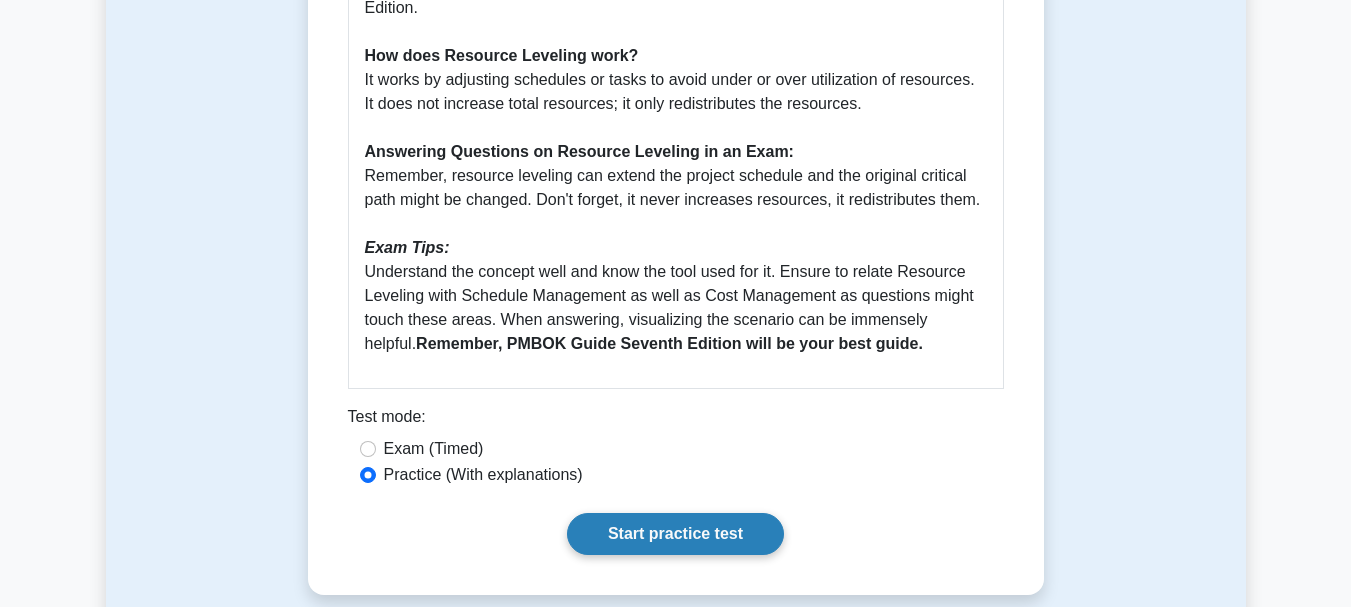 click on "Start practice test" at bounding box center (675, 534) 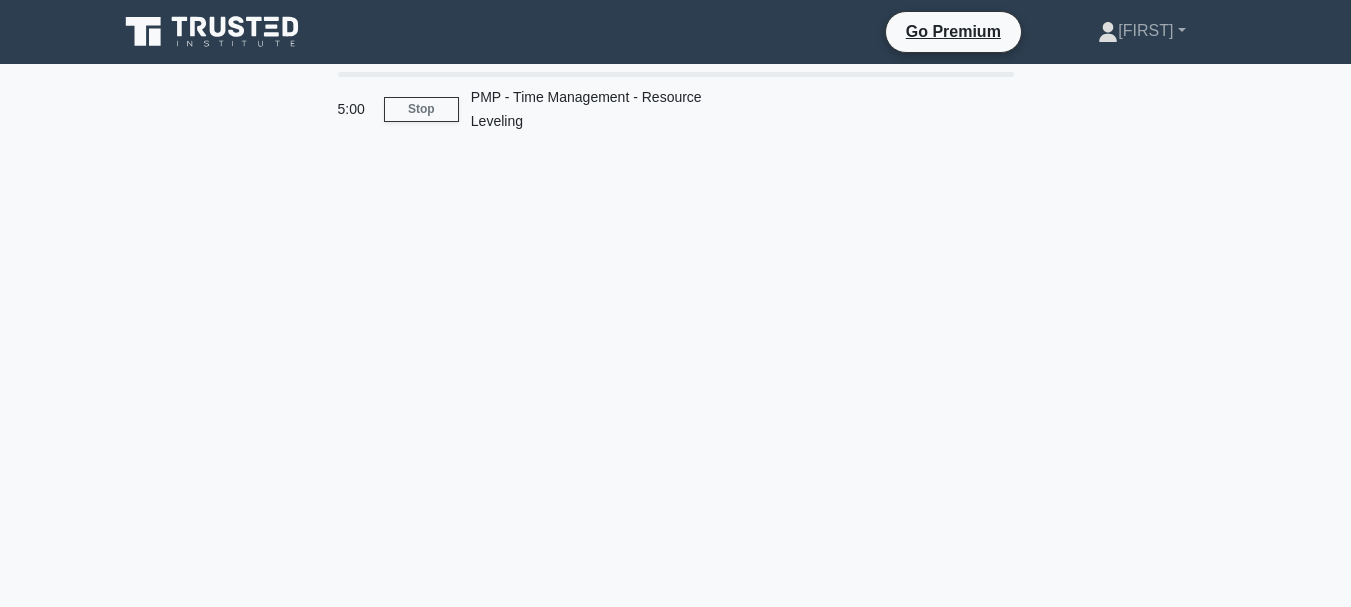 scroll, scrollTop: 0, scrollLeft: 0, axis: both 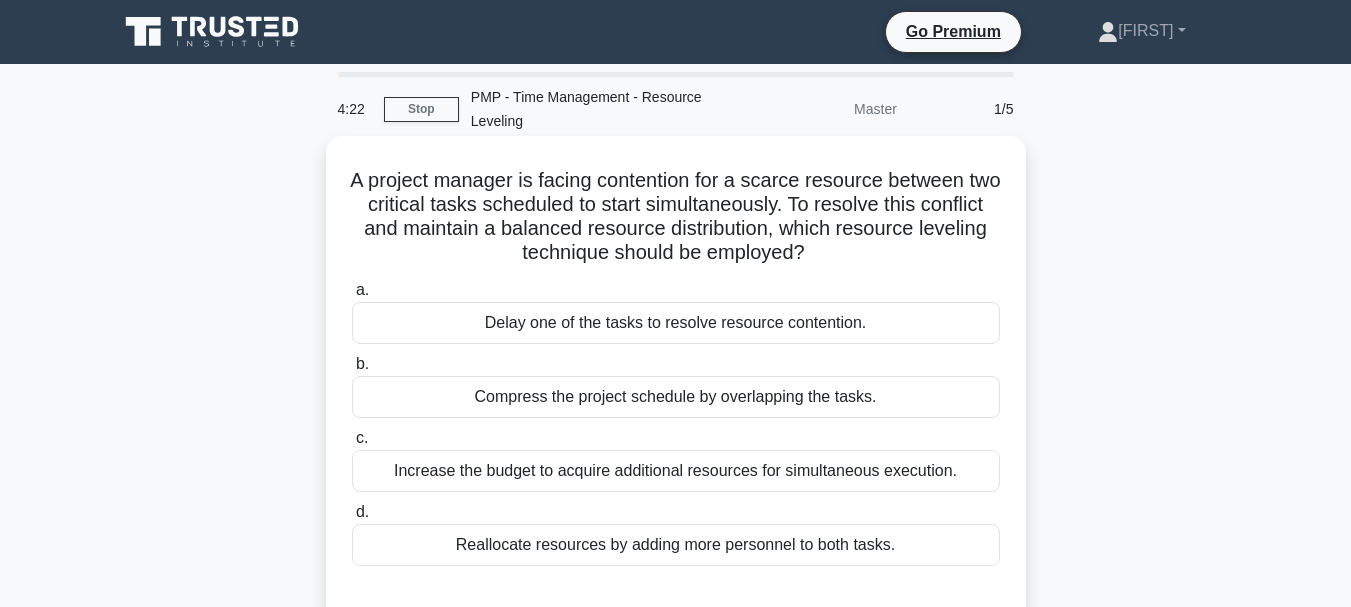 click on "Delay one of the tasks to resolve resource contention." at bounding box center [676, 323] 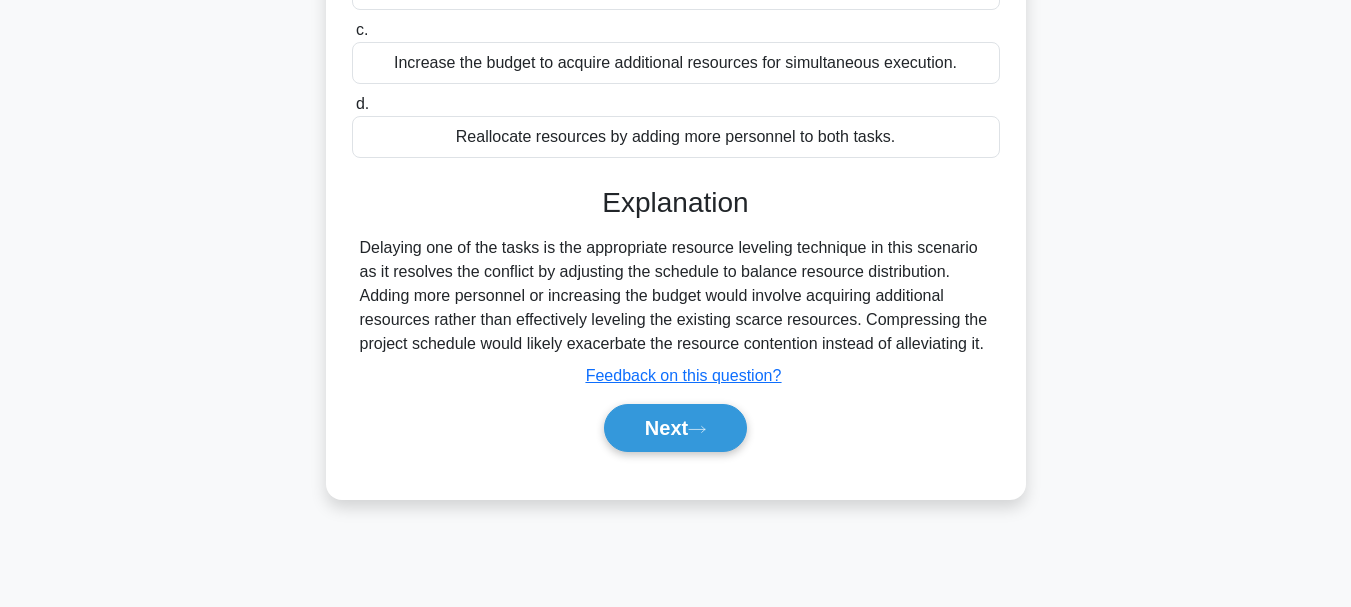 scroll, scrollTop: 473, scrollLeft: 0, axis: vertical 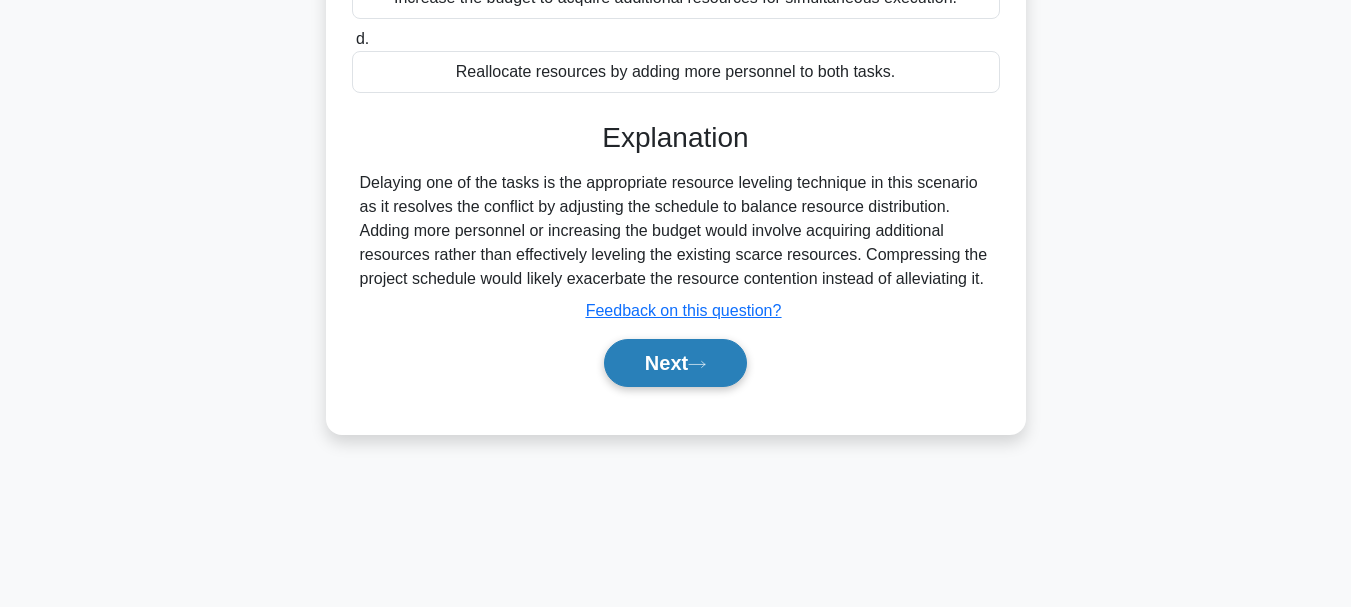 click at bounding box center [697, 364] 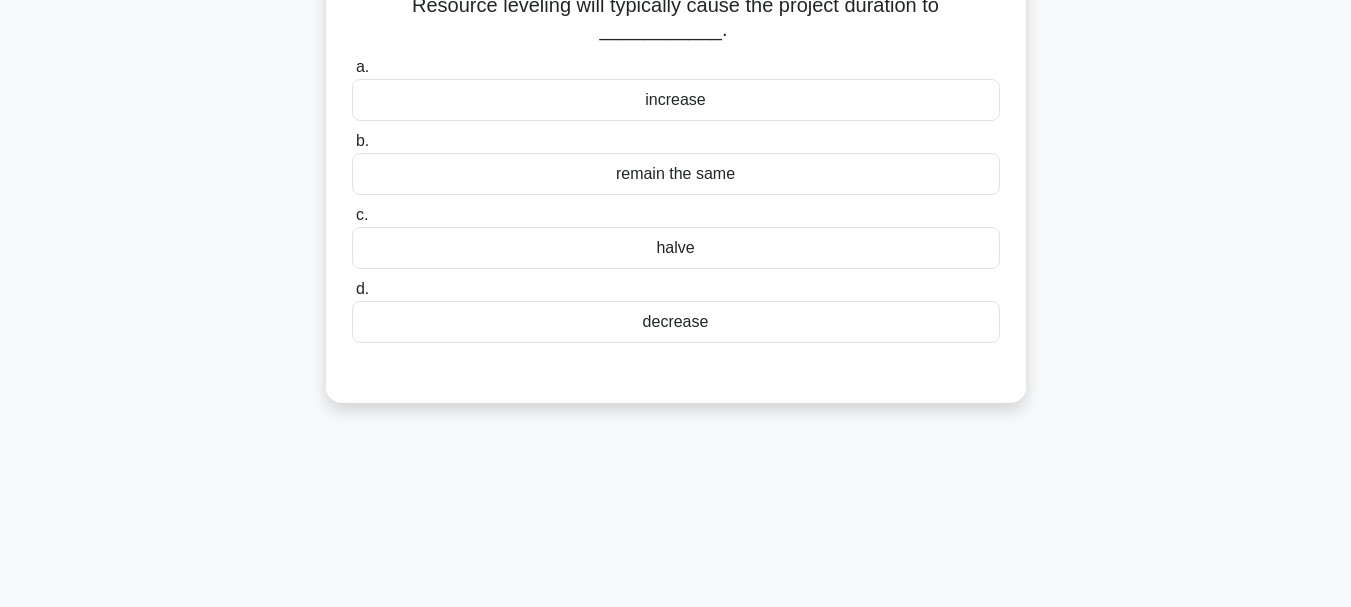 scroll, scrollTop: 6, scrollLeft: 0, axis: vertical 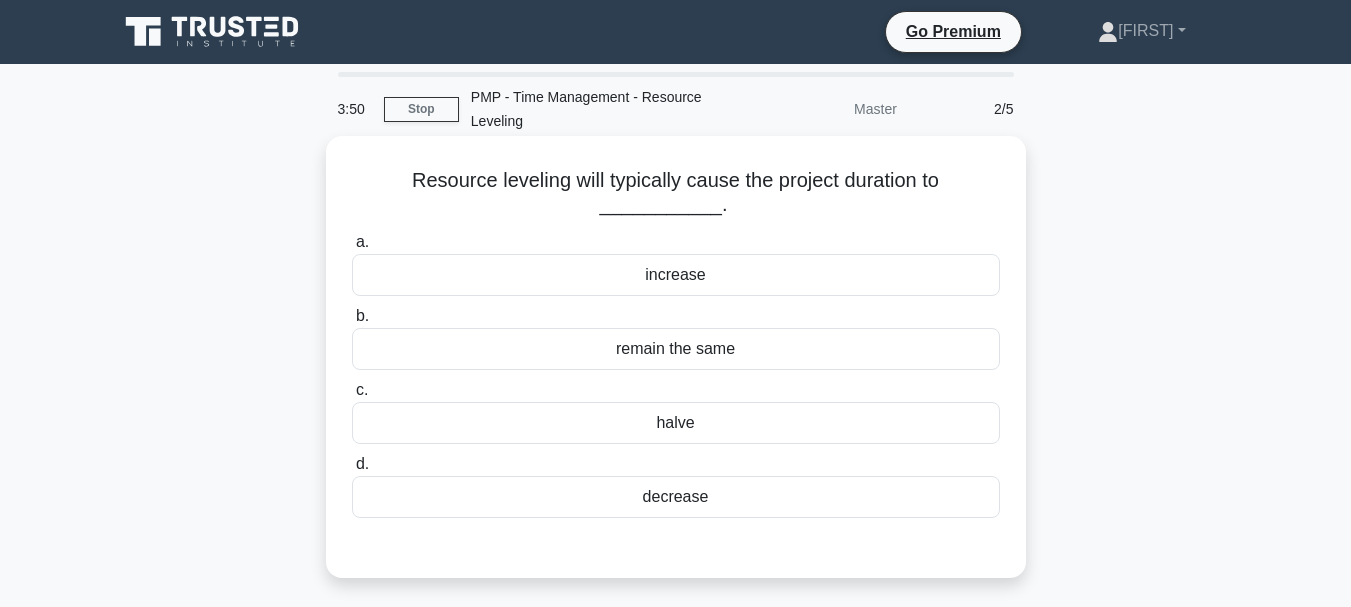 click on "decrease" at bounding box center [676, 497] 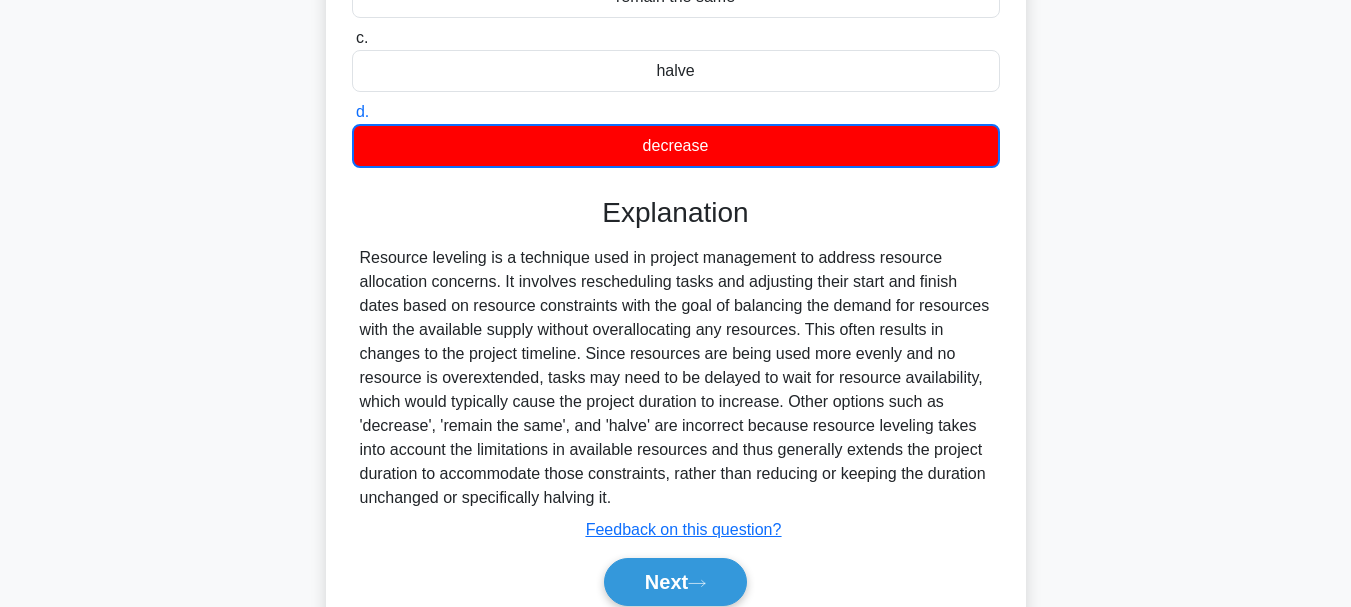 scroll, scrollTop: 387, scrollLeft: 0, axis: vertical 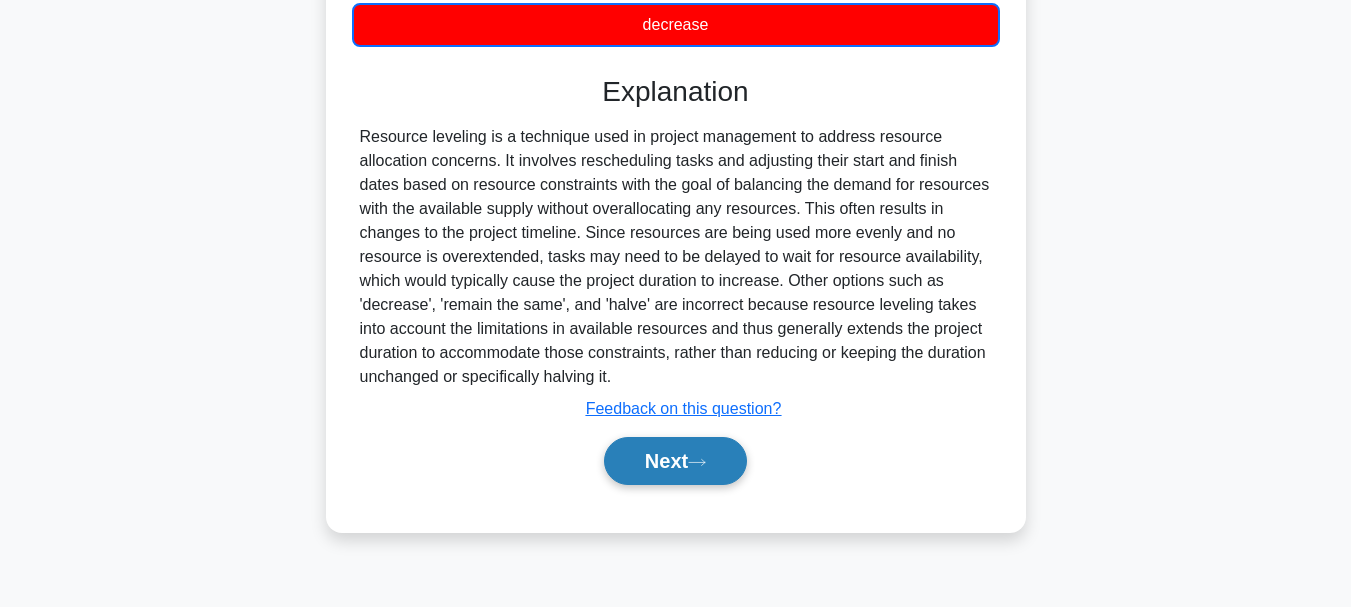 click on "Next" at bounding box center [675, 461] 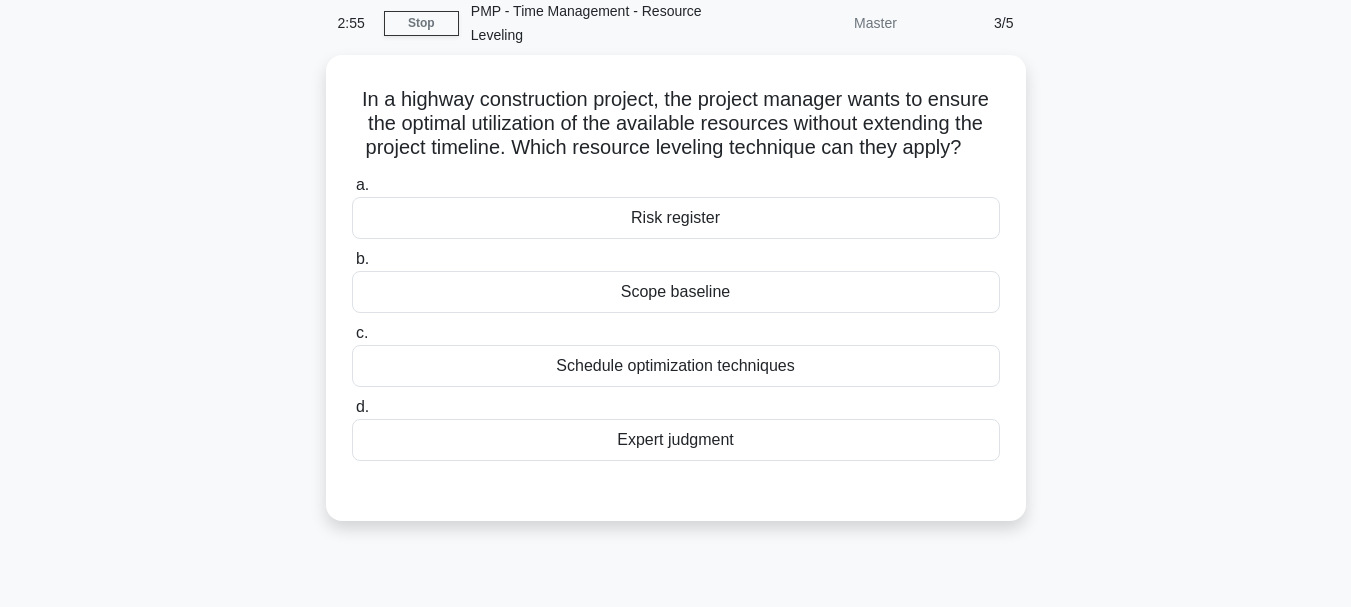 scroll, scrollTop: 73, scrollLeft: 0, axis: vertical 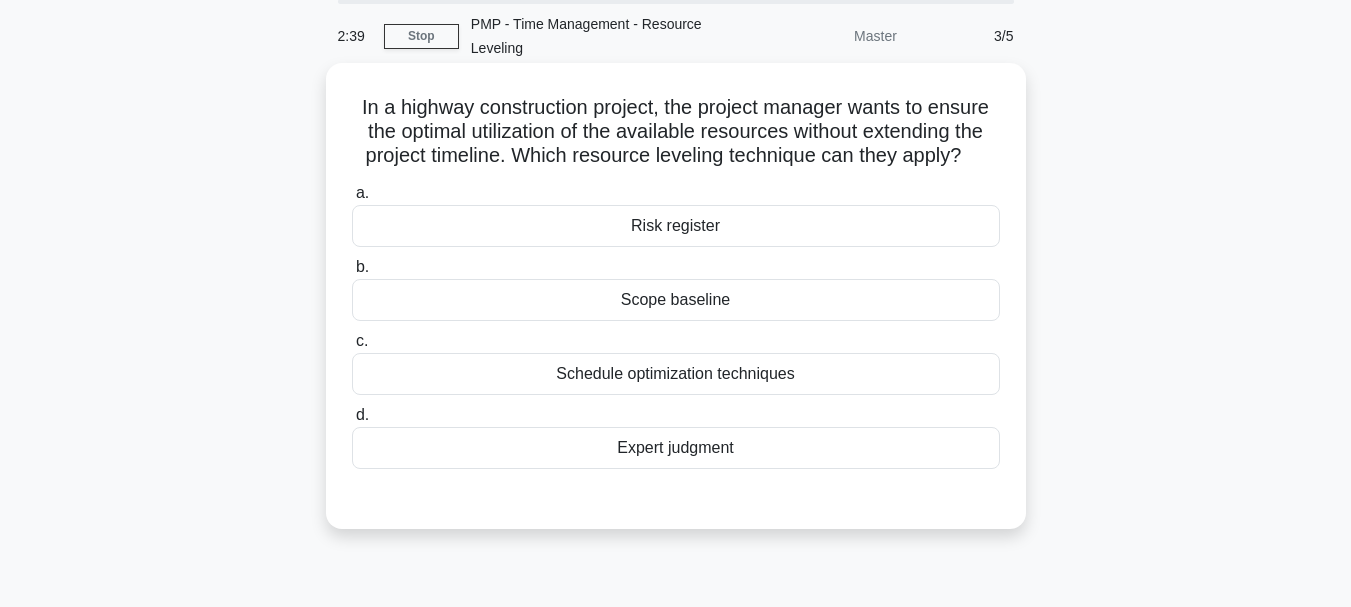 click on "Schedule optimization techniques" at bounding box center [676, 374] 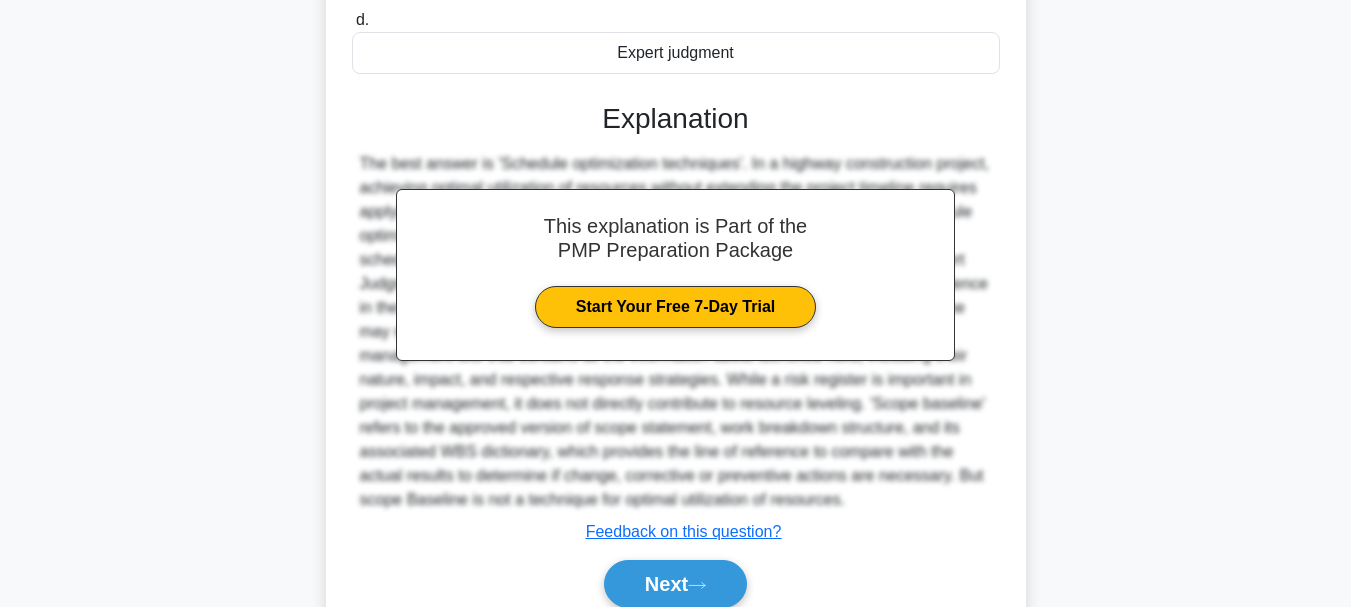scroll, scrollTop: 555, scrollLeft: 0, axis: vertical 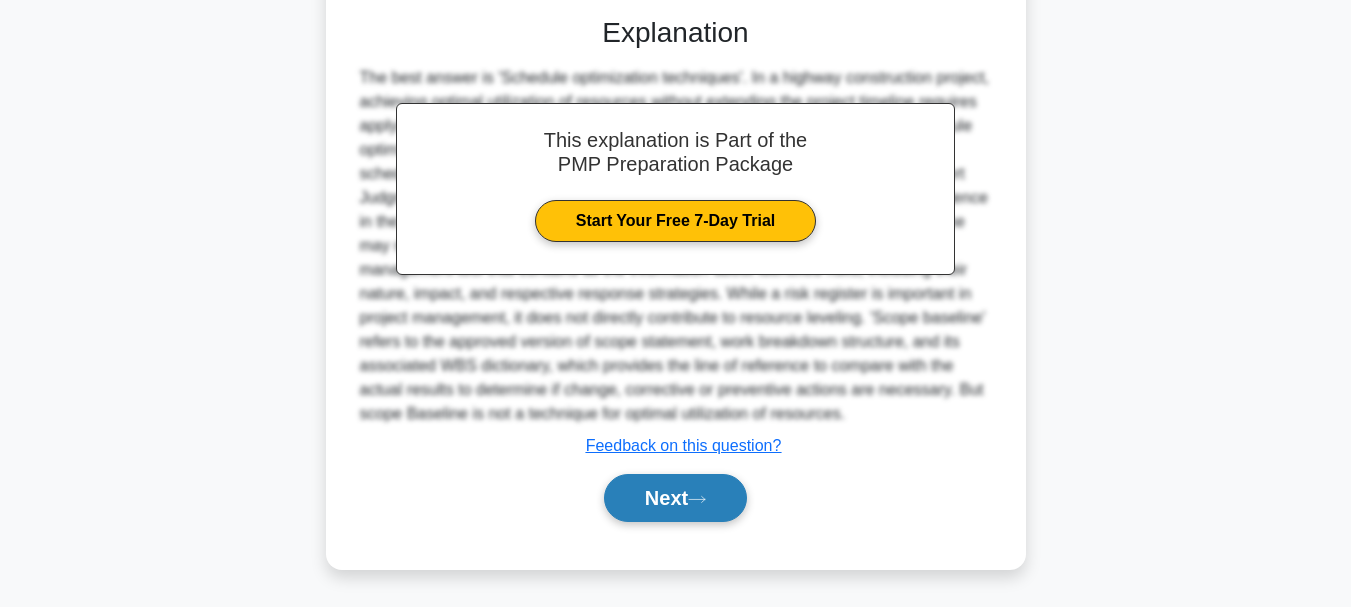 click on "Next" at bounding box center [675, 498] 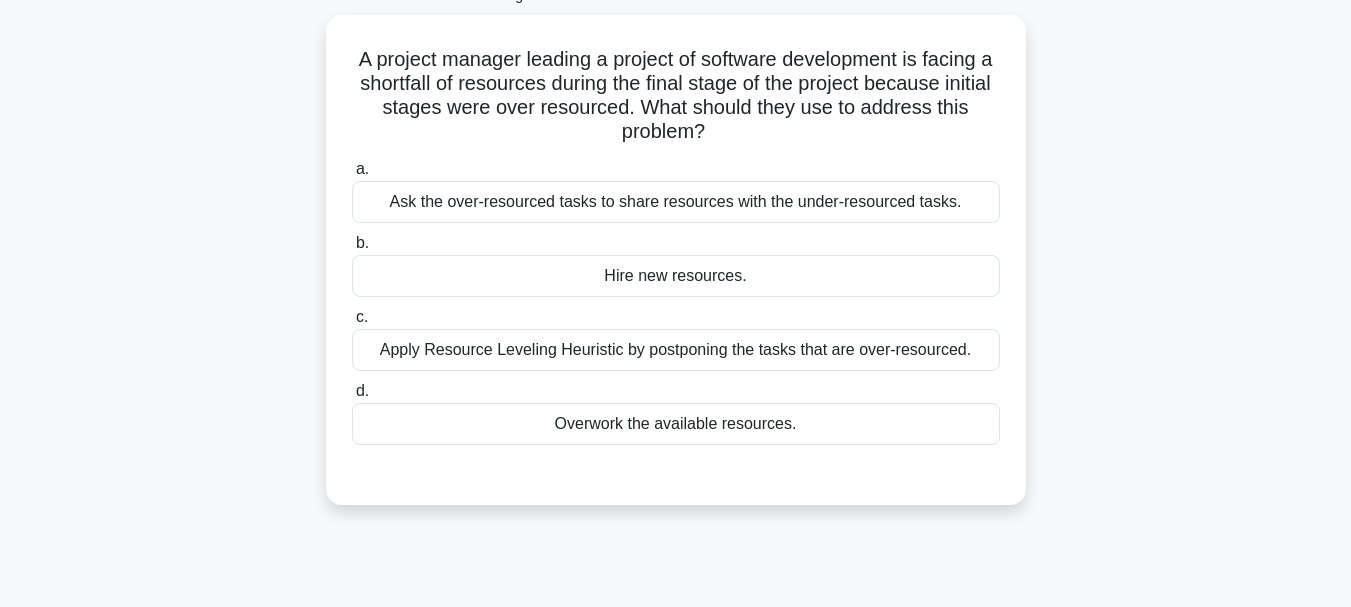 scroll, scrollTop: 0, scrollLeft: 0, axis: both 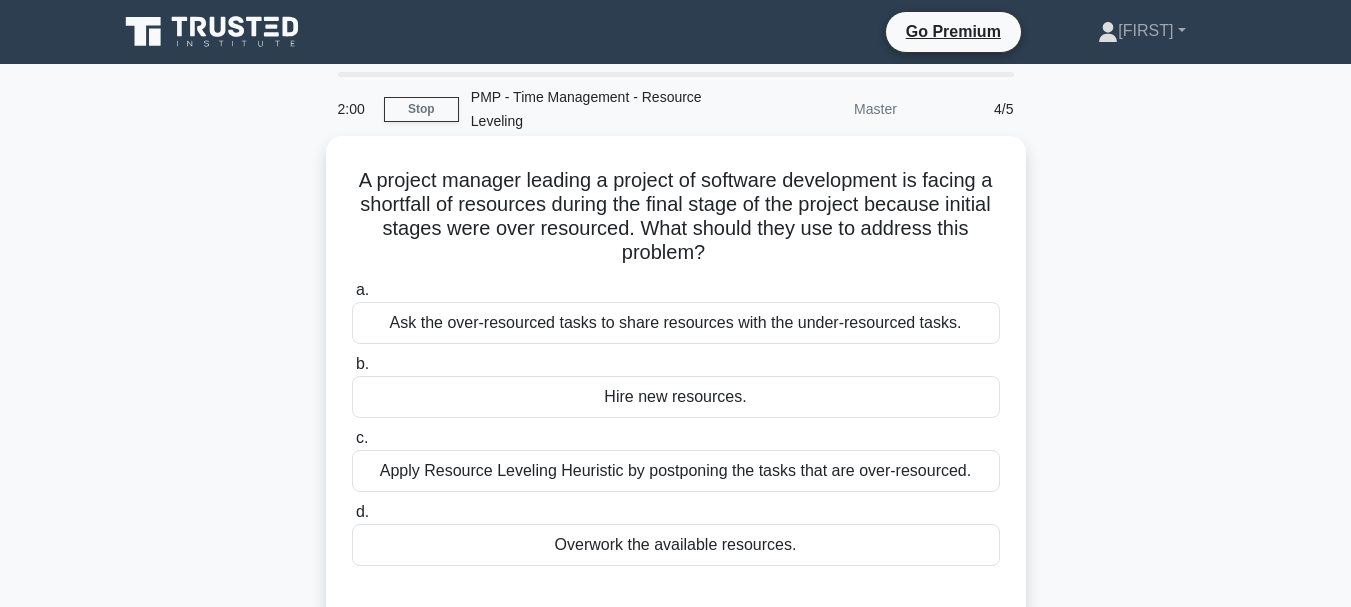 click on "Ask the over-resourced tasks to share resources with the under-resourced tasks." at bounding box center [676, 323] 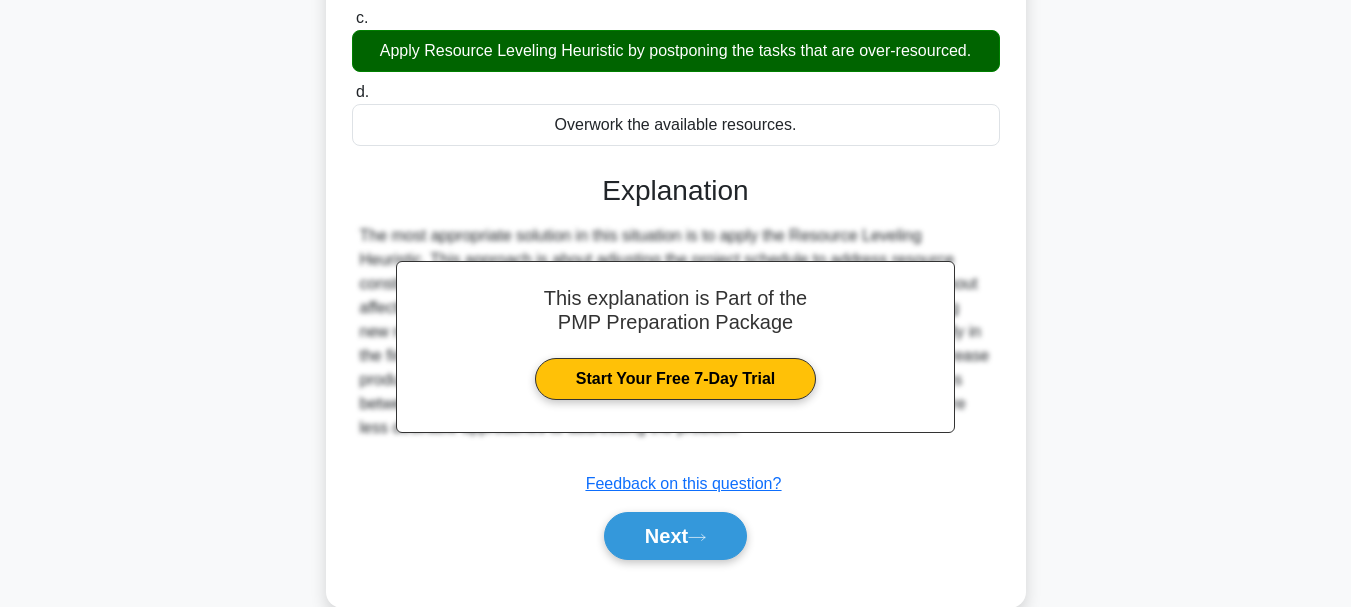 scroll, scrollTop: 473, scrollLeft: 0, axis: vertical 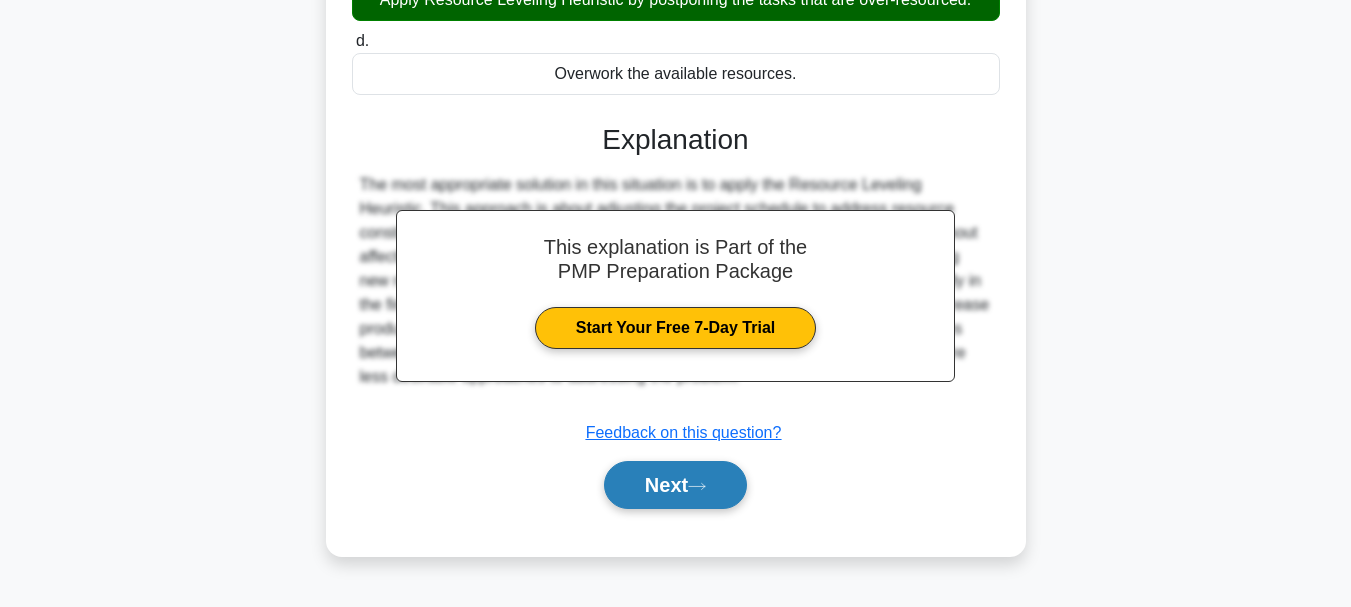 click on "Next" at bounding box center [675, 485] 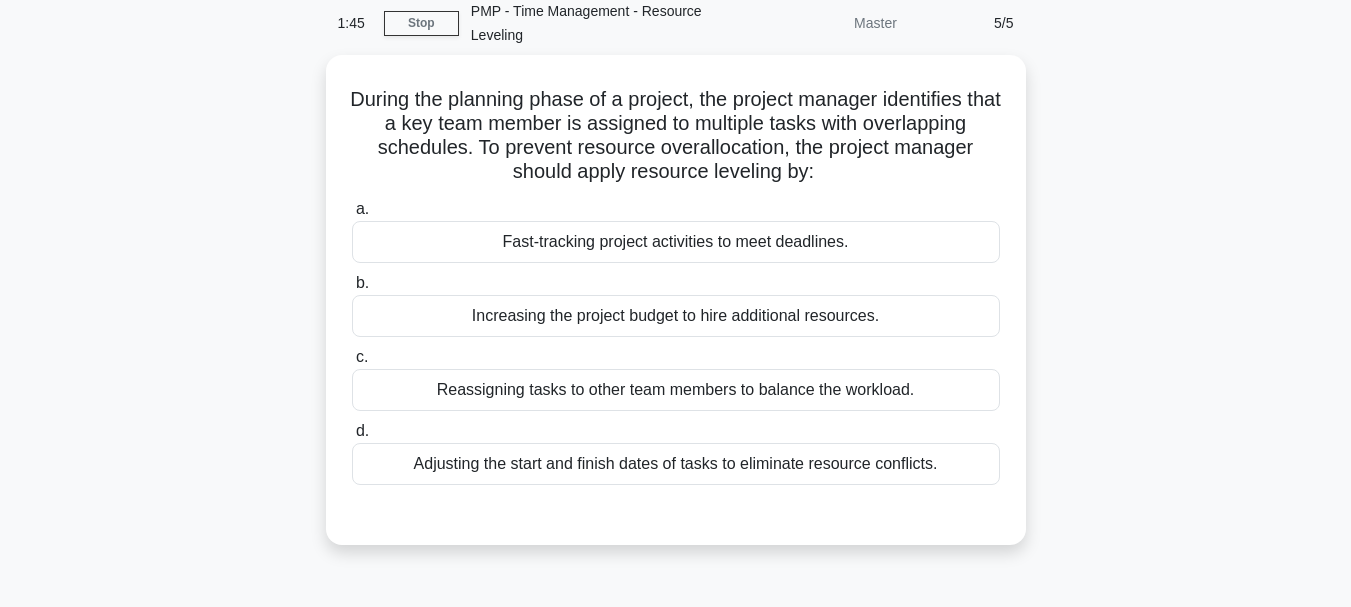 scroll, scrollTop: 0, scrollLeft: 0, axis: both 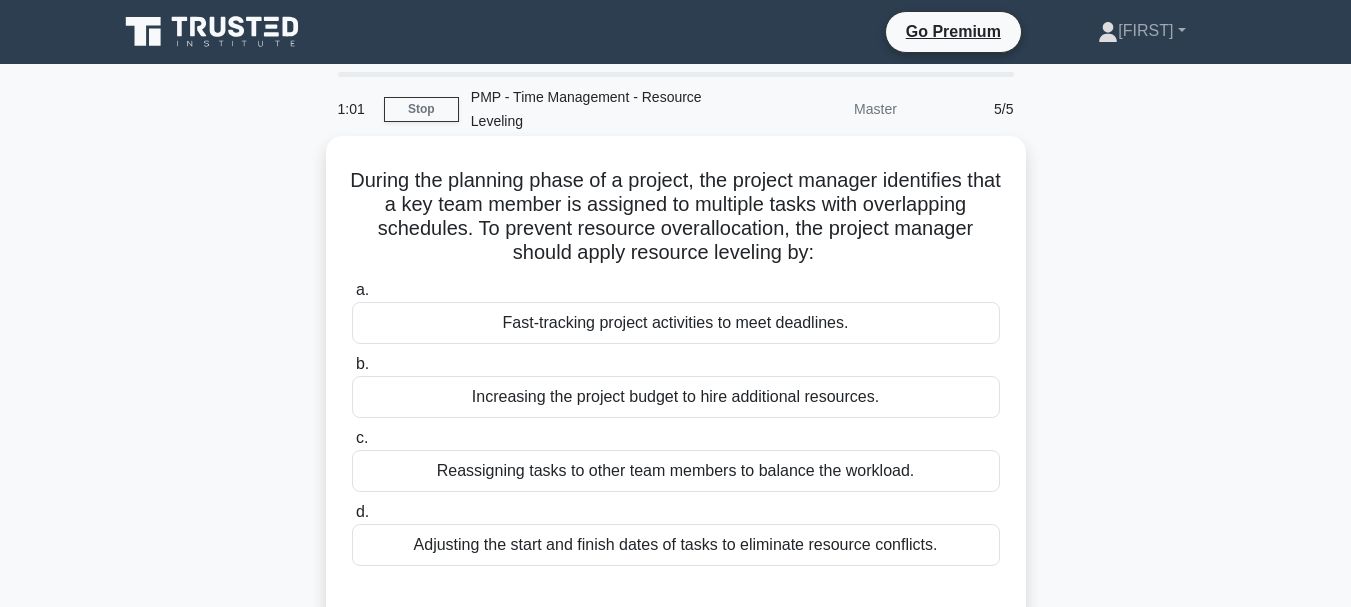 click on "Reassigning tasks to other team members to balance the workload." at bounding box center [676, 471] 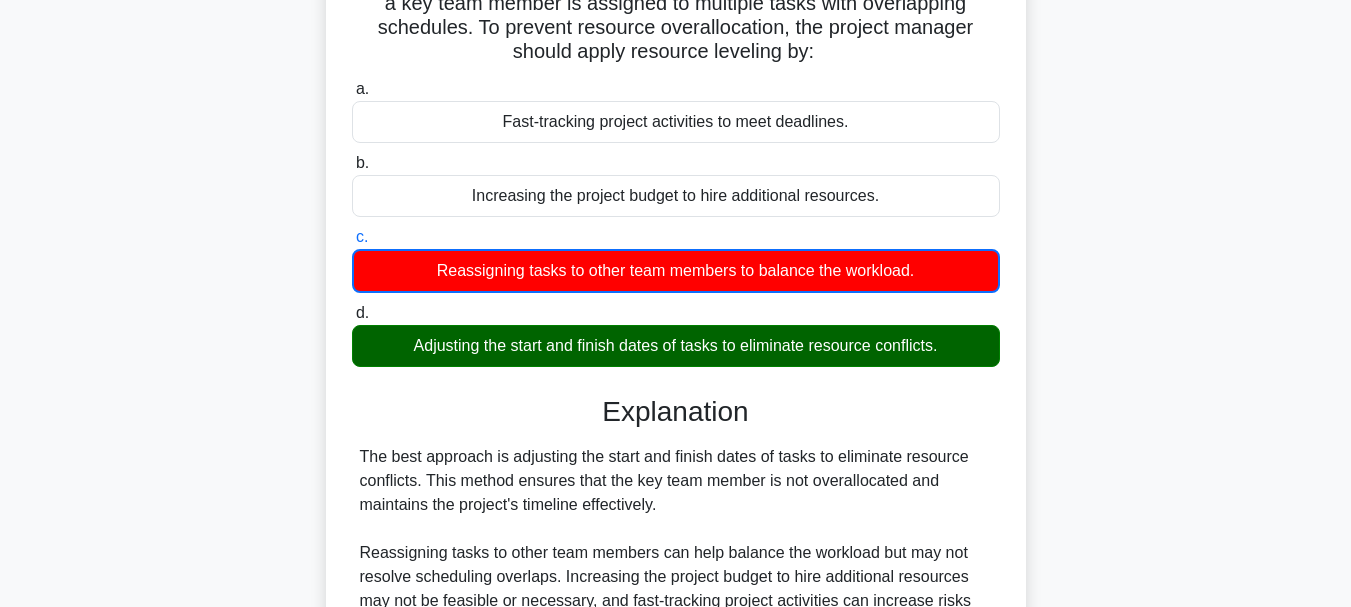 scroll, scrollTop: 240, scrollLeft: 0, axis: vertical 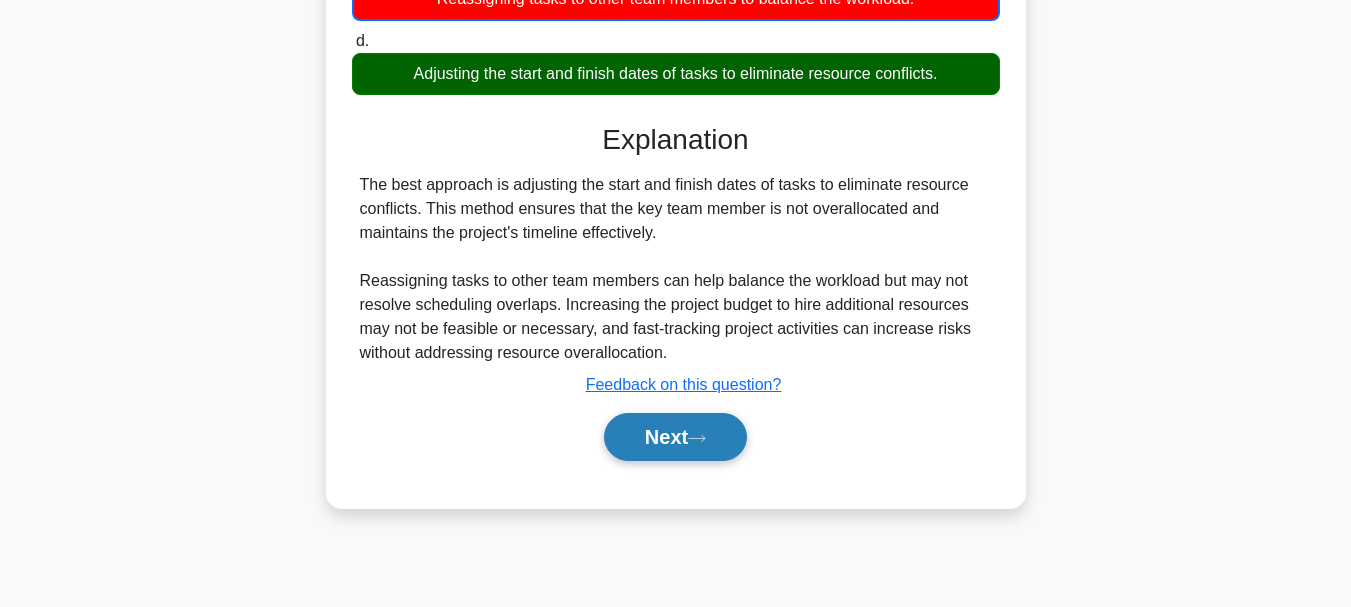 click on "Next" at bounding box center [675, 437] 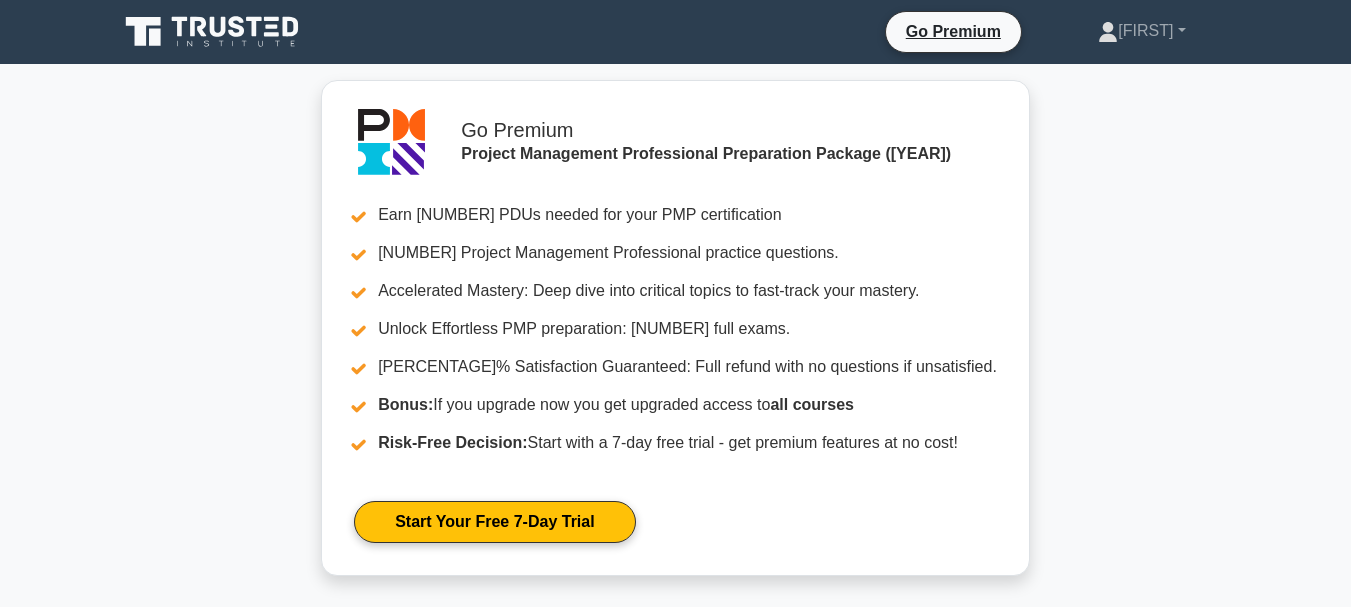 scroll, scrollTop: 0, scrollLeft: 0, axis: both 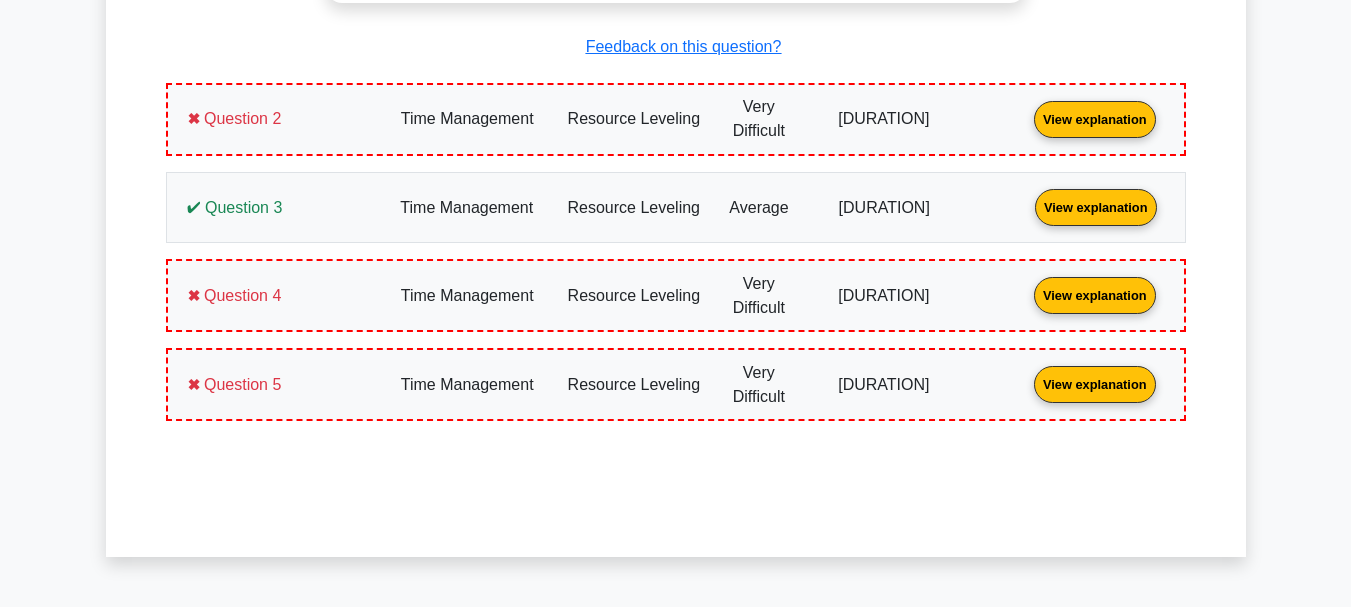 click on "View explanation" at bounding box center (1095, 118) 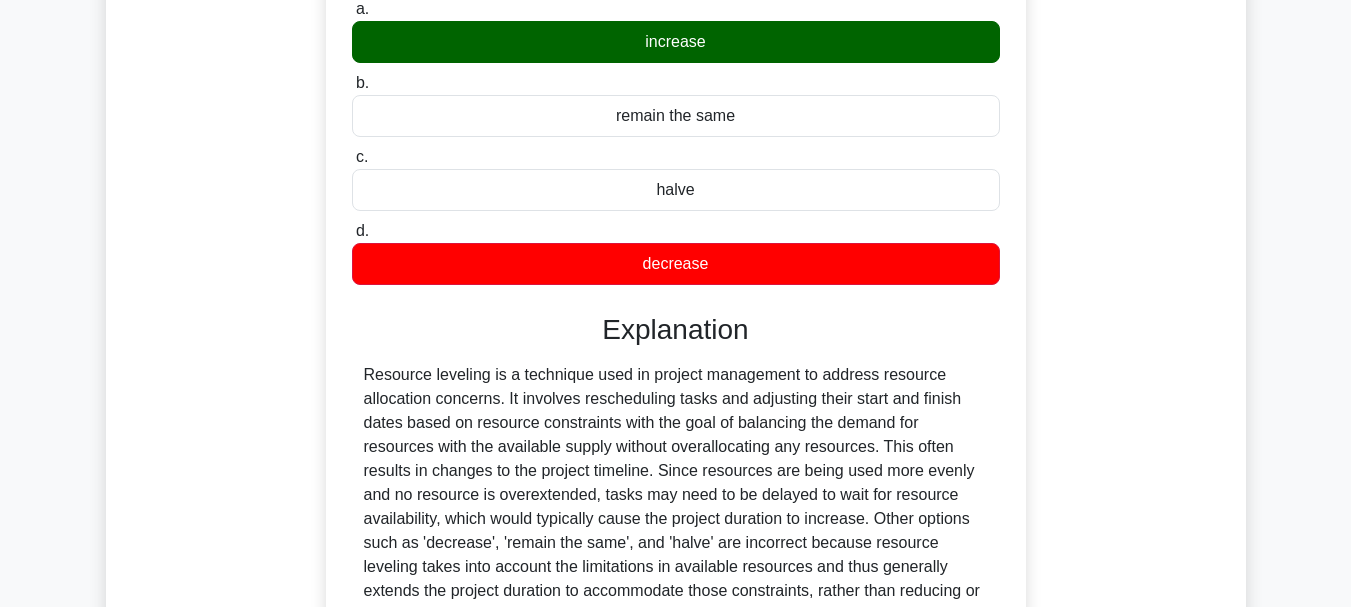 scroll, scrollTop: 2054, scrollLeft: 0, axis: vertical 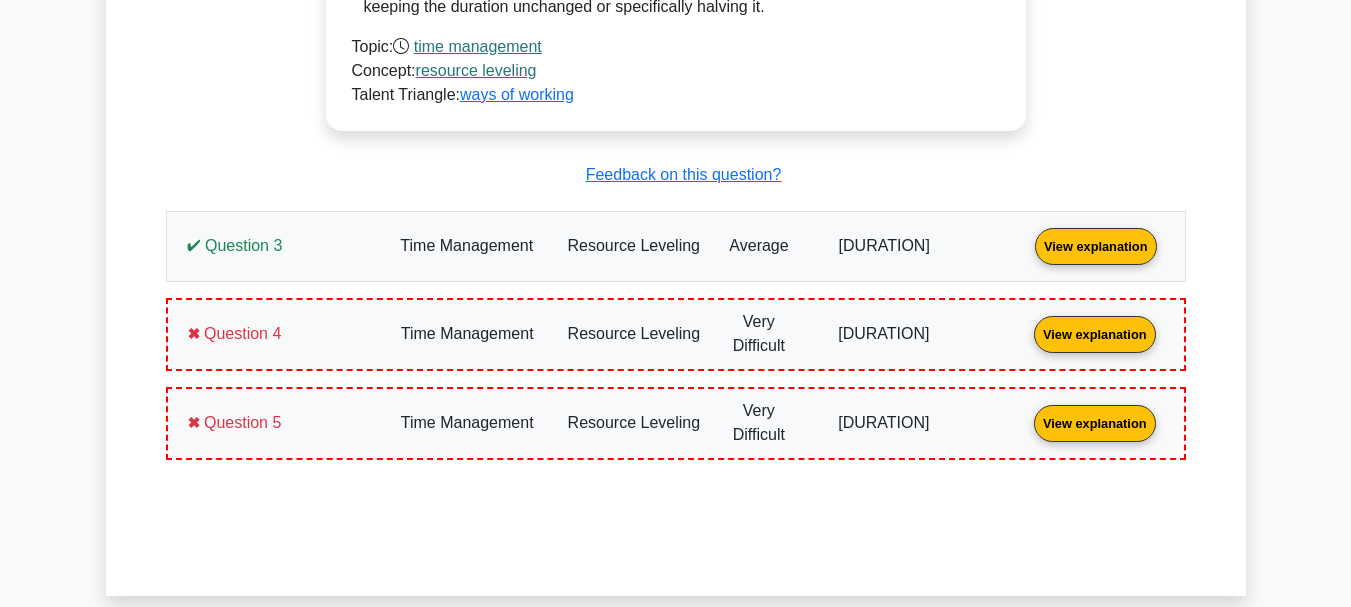 click on "View explanation" at bounding box center (1096, 244) 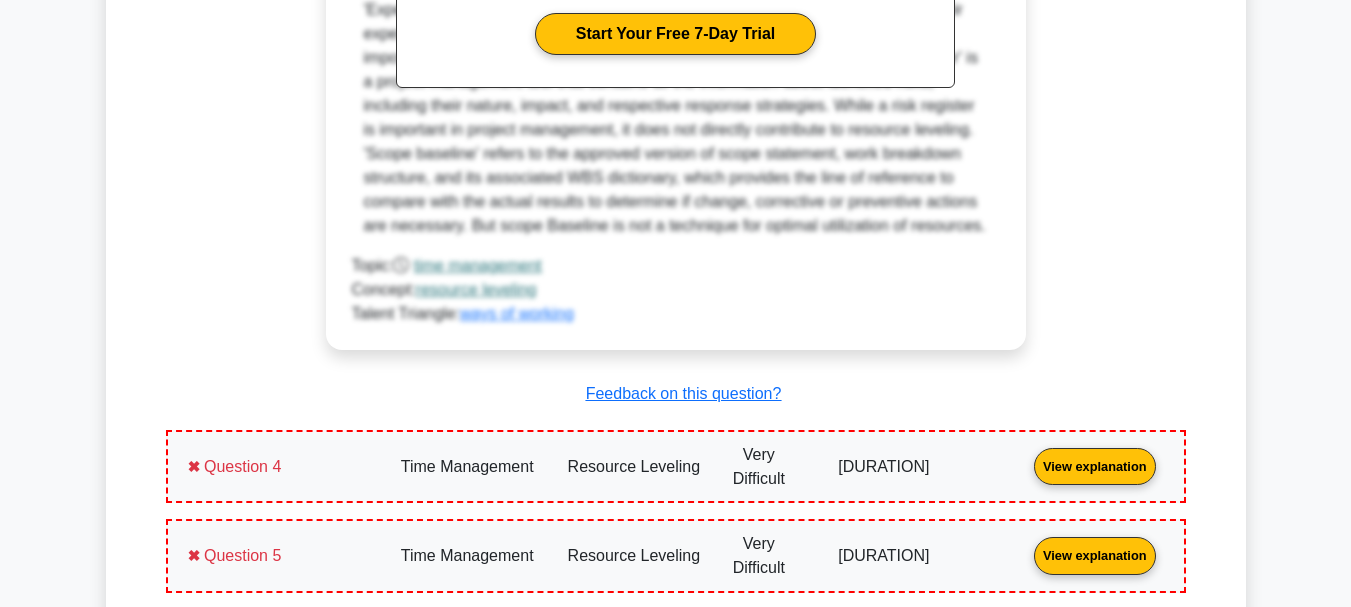 scroll, scrollTop: 3667, scrollLeft: 0, axis: vertical 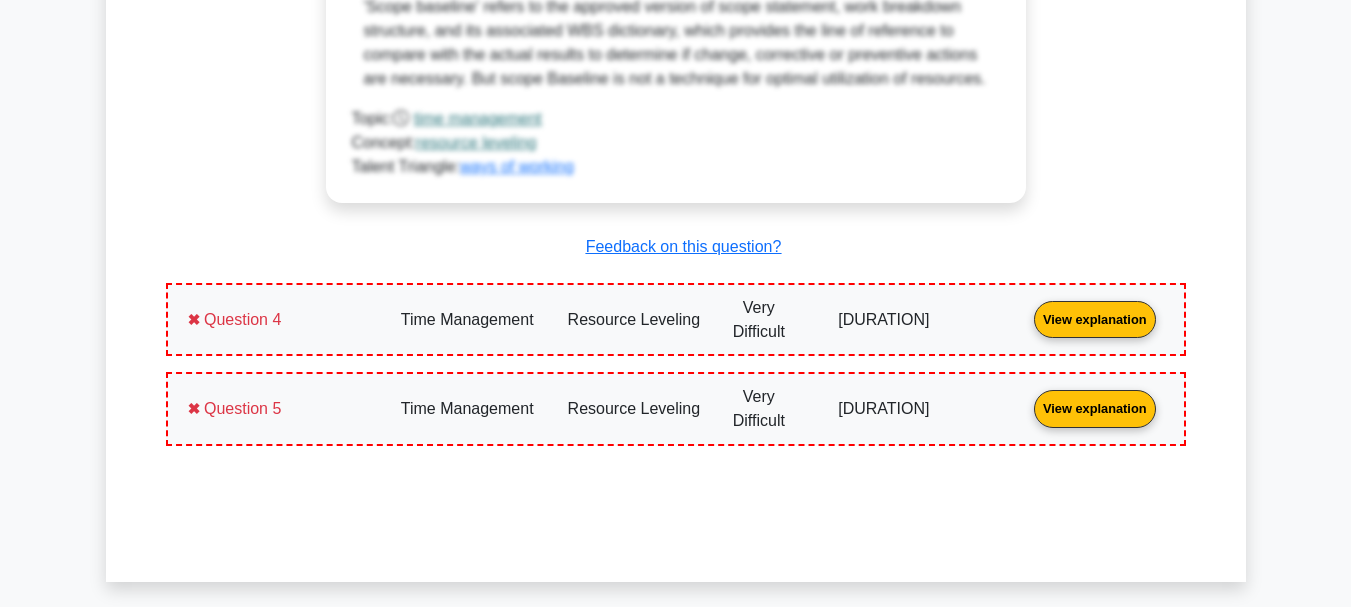 click on "View explanation" at bounding box center (1095, 318) 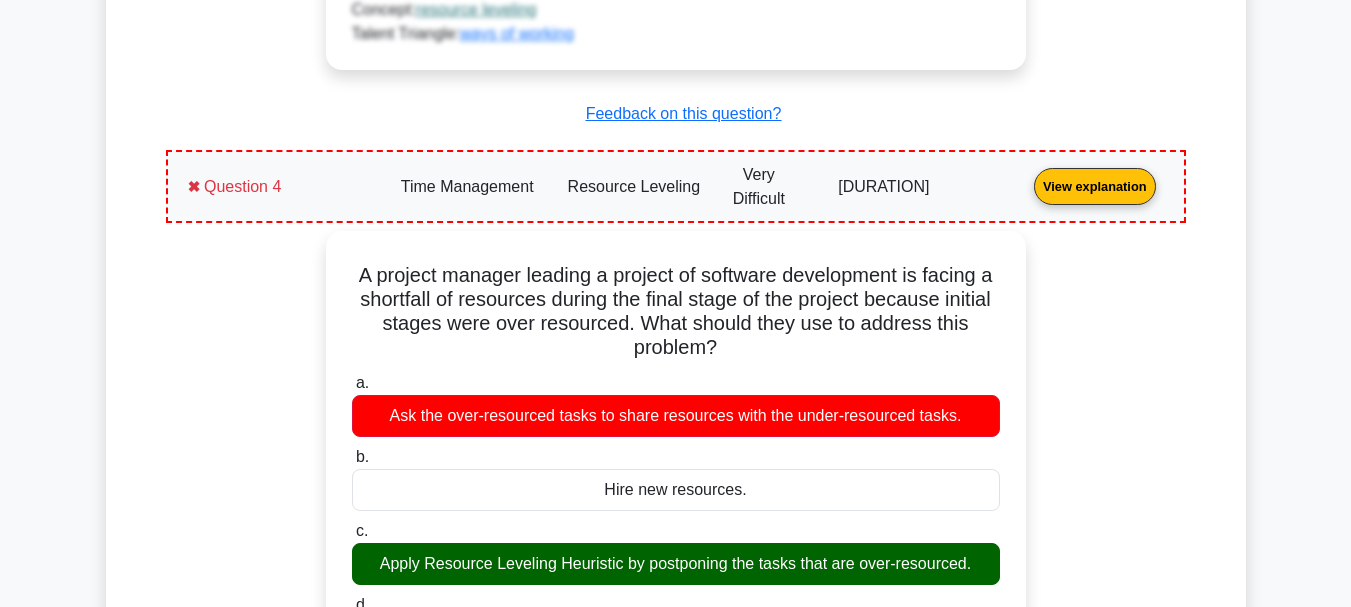 scroll, scrollTop: 3907, scrollLeft: 0, axis: vertical 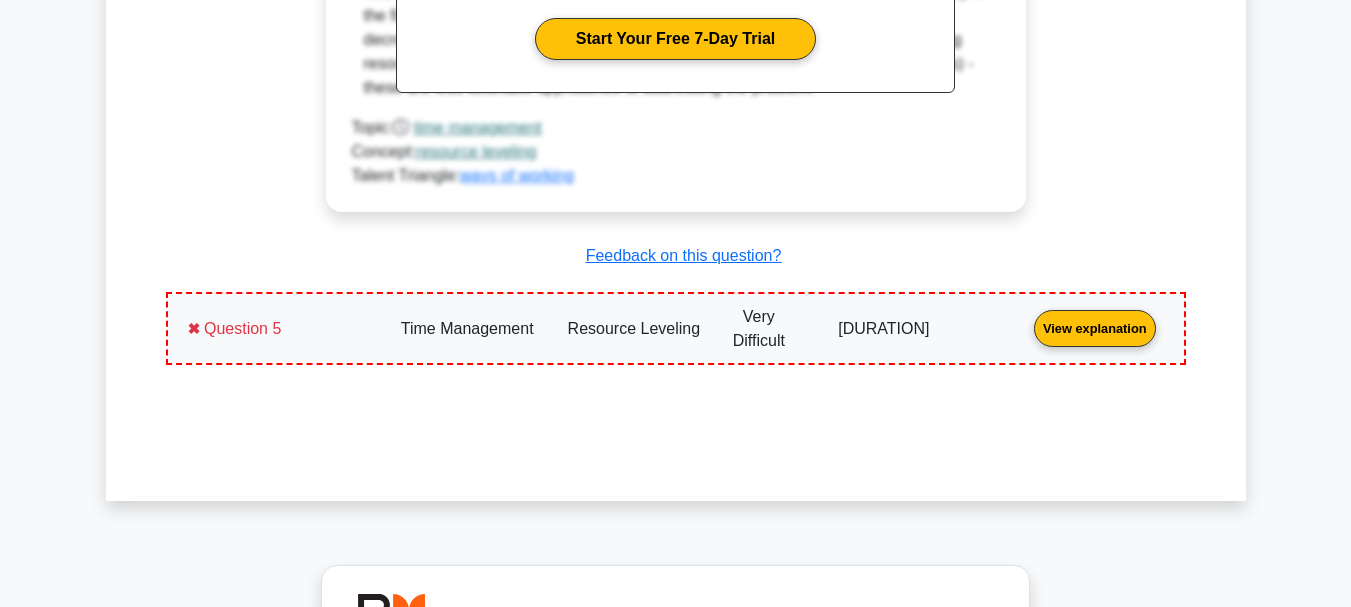 click on "View explanation" at bounding box center [1095, 327] 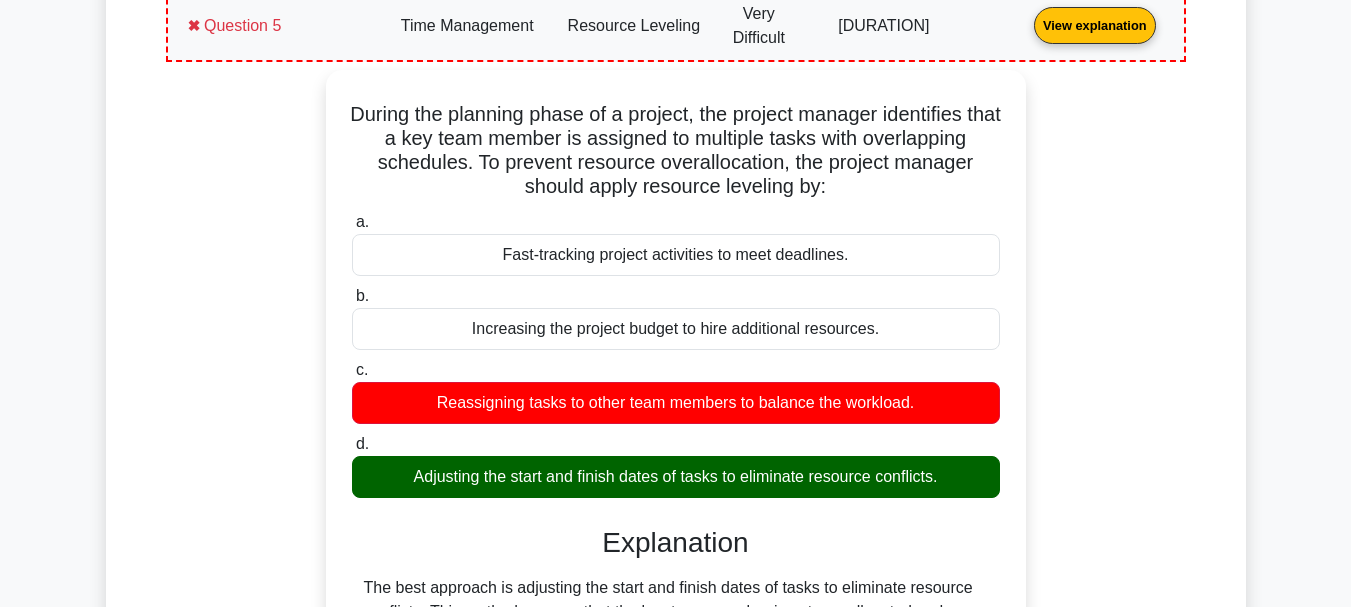 scroll, scrollTop: 4973, scrollLeft: 0, axis: vertical 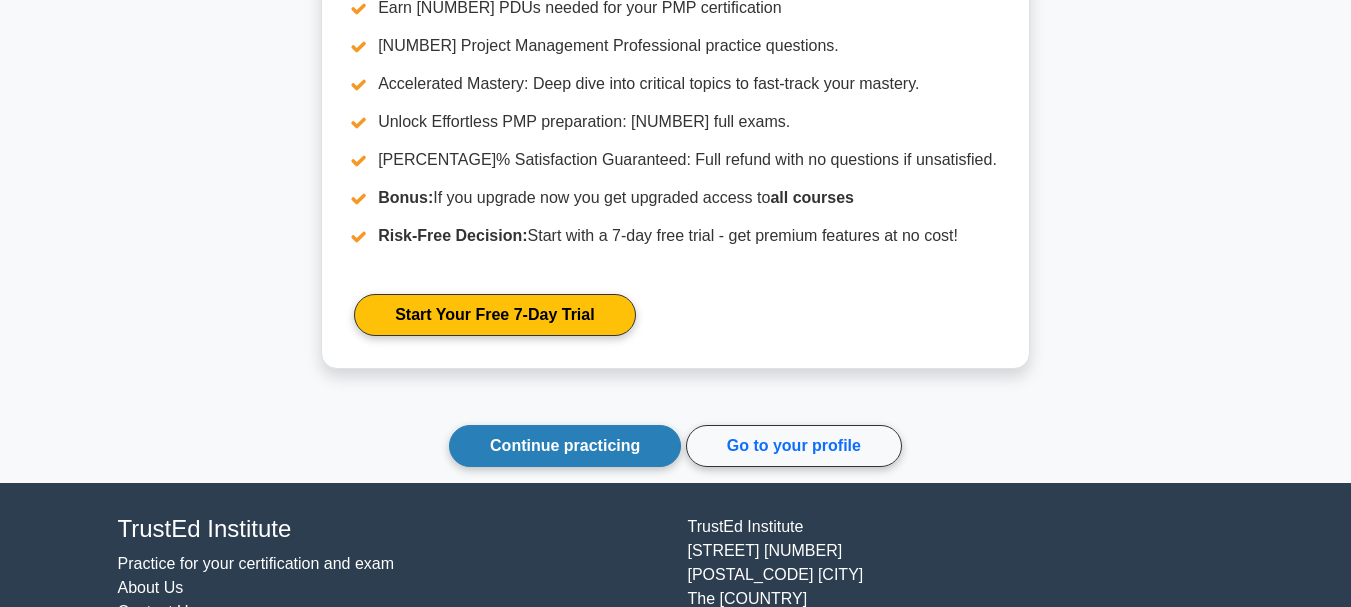 click on "Continue practicing" at bounding box center [565, 446] 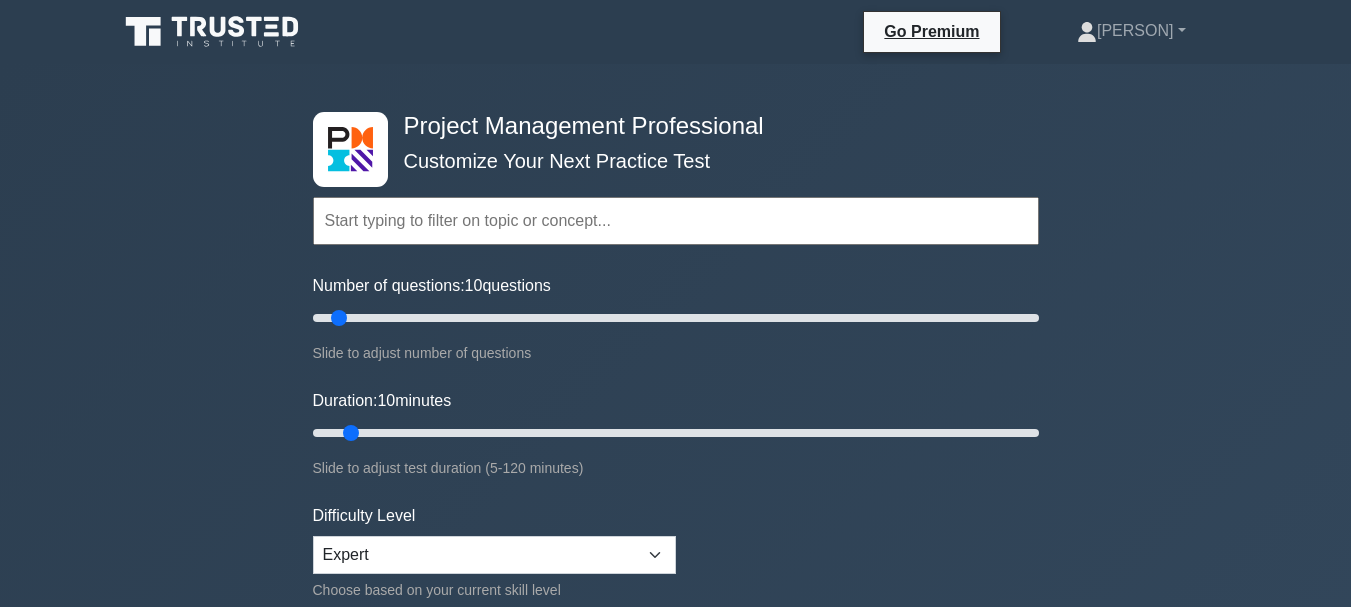 scroll, scrollTop: 0, scrollLeft: 0, axis: both 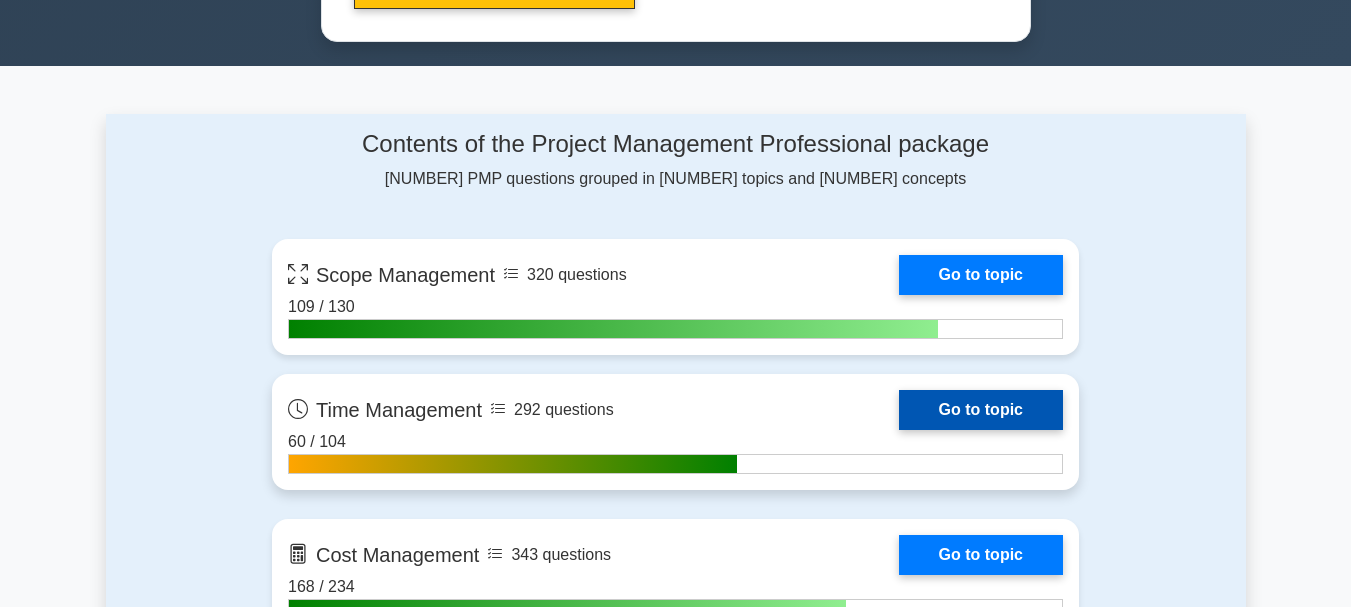 click on "Go to topic" at bounding box center (981, 410) 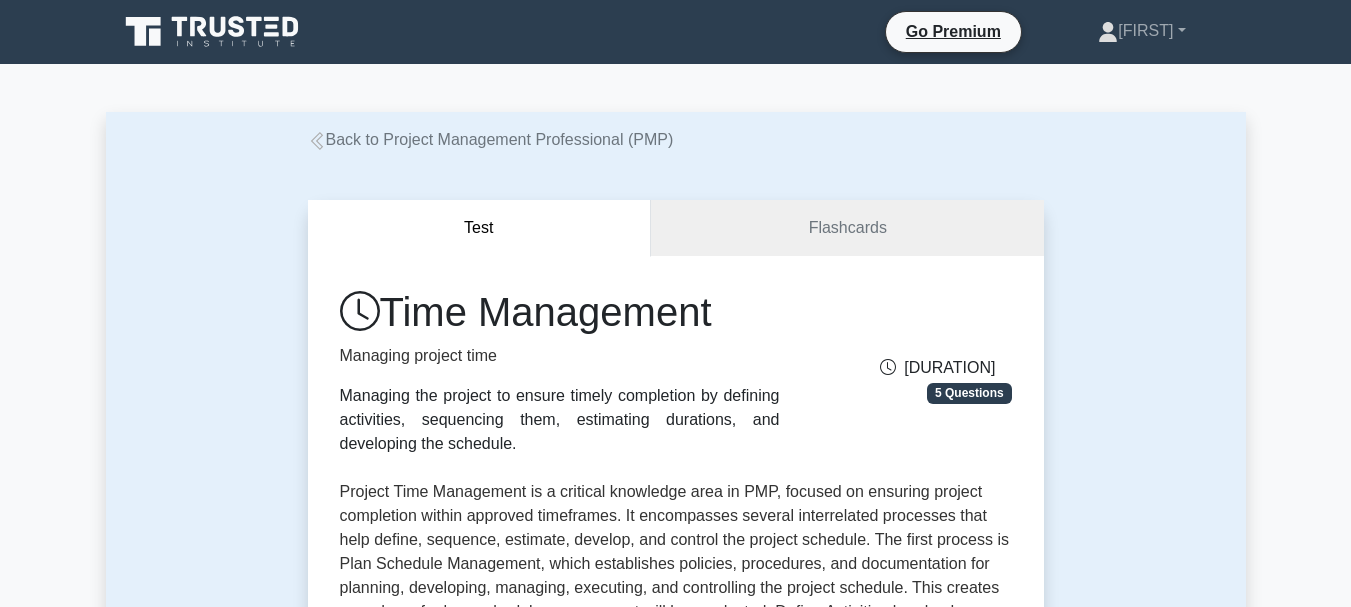 scroll, scrollTop: 0, scrollLeft: 0, axis: both 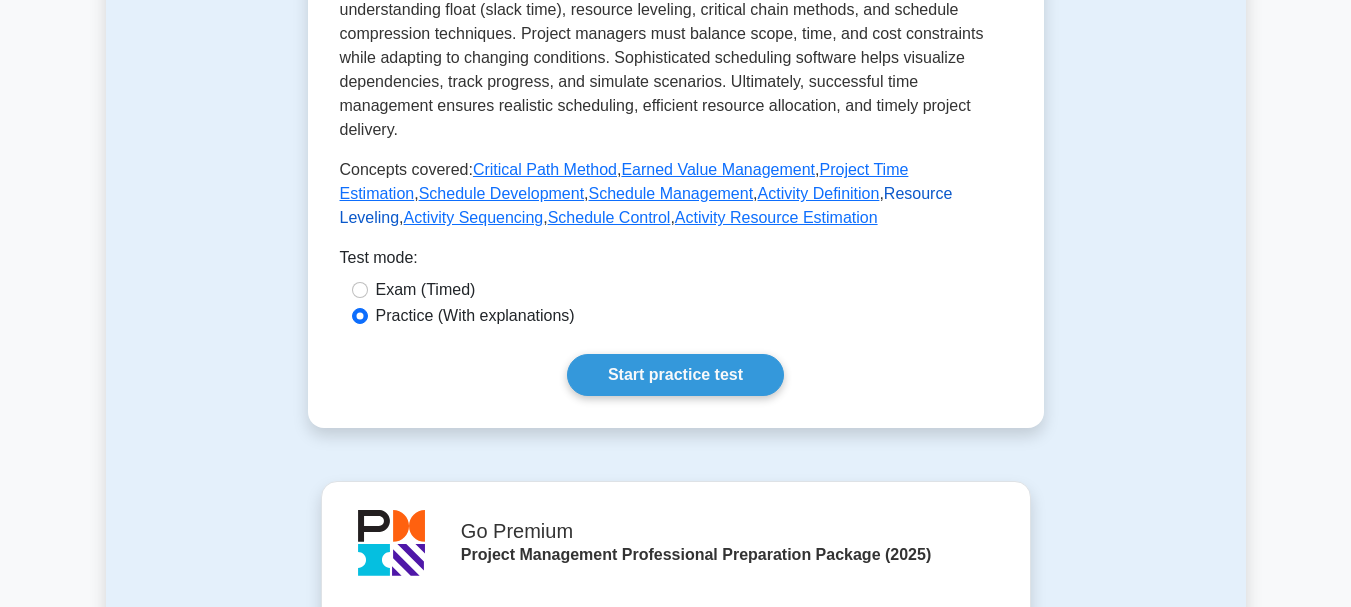 click on "Resource Leveling" at bounding box center [646, 205] 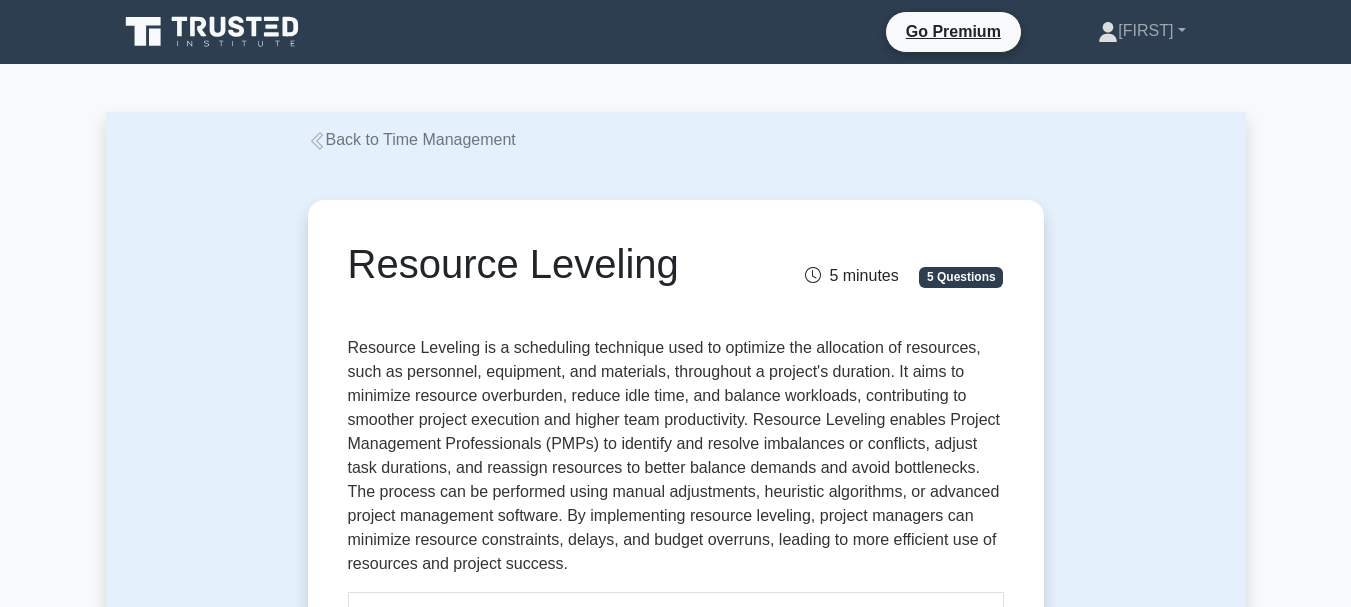 scroll, scrollTop: 0, scrollLeft: 0, axis: both 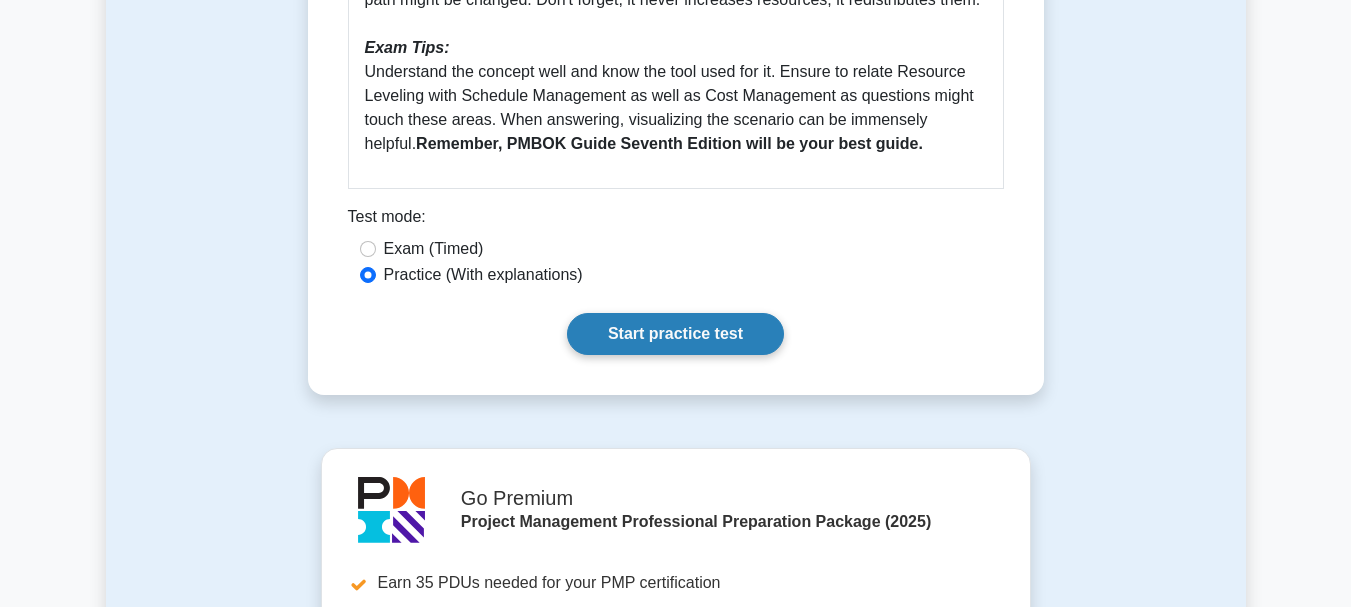click on "Start practice test" at bounding box center [675, 334] 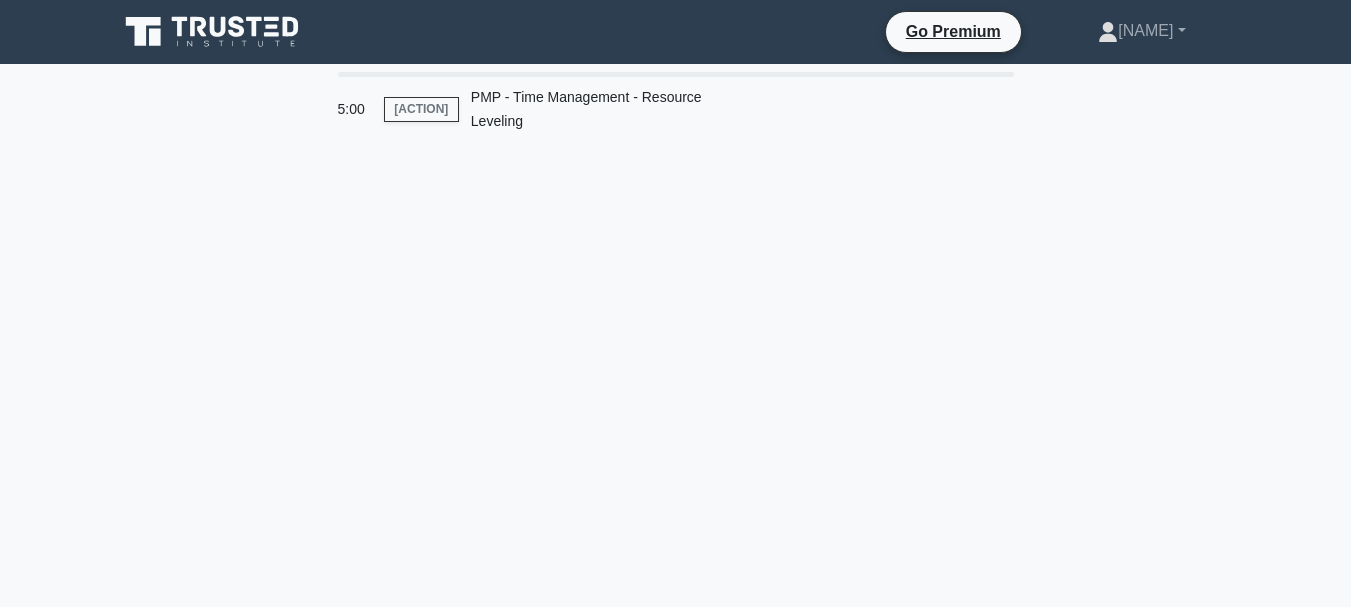 scroll, scrollTop: 0, scrollLeft: 0, axis: both 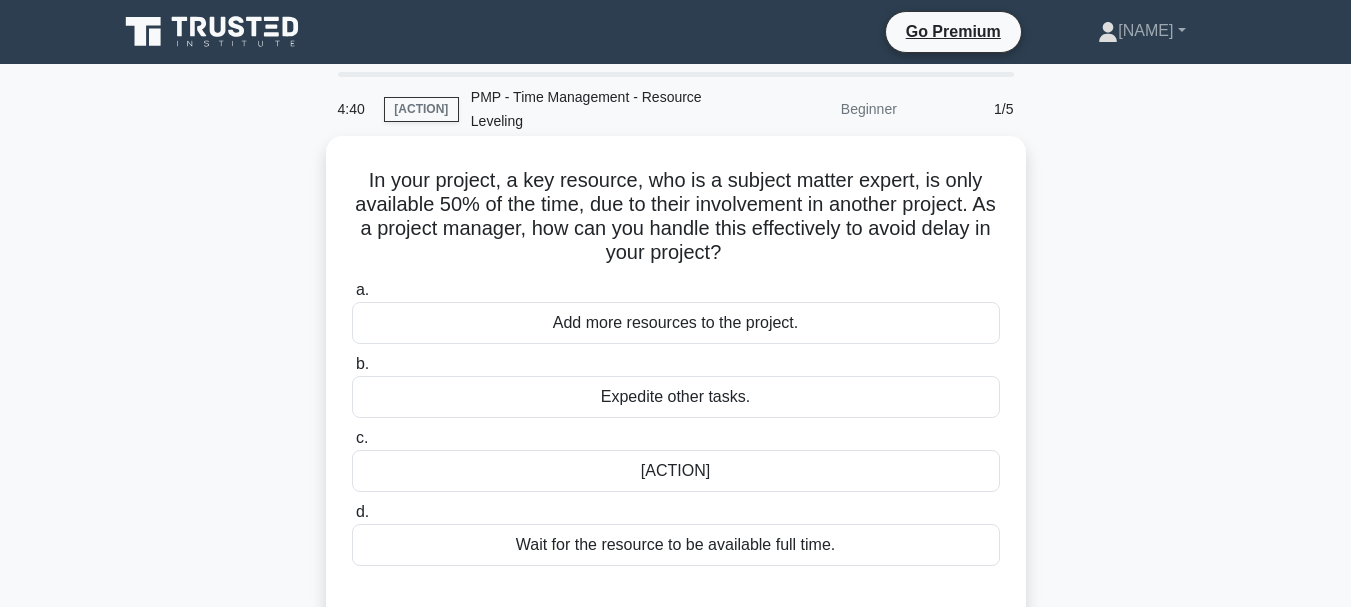 click on "Implement resource leveling, considering the availability of the key resource, and reschedule activities accordingly." at bounding box center (676, 471) 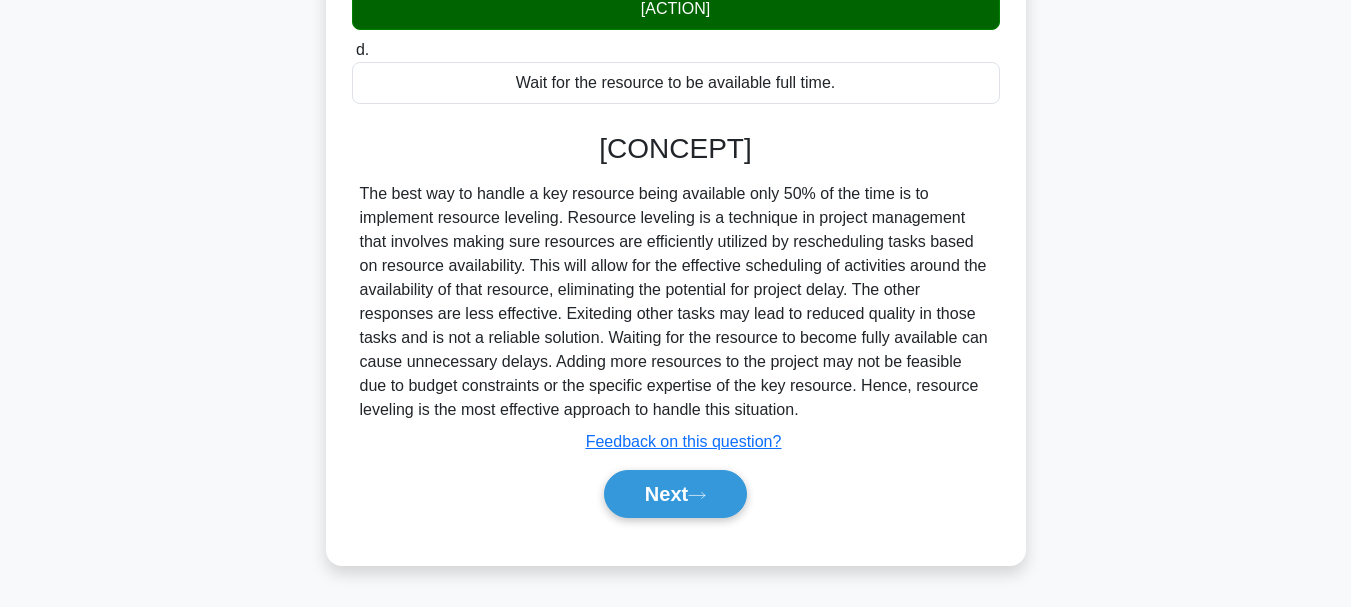 scroll, scrollTop: 483, scrollLeft: 0, axis: vertical 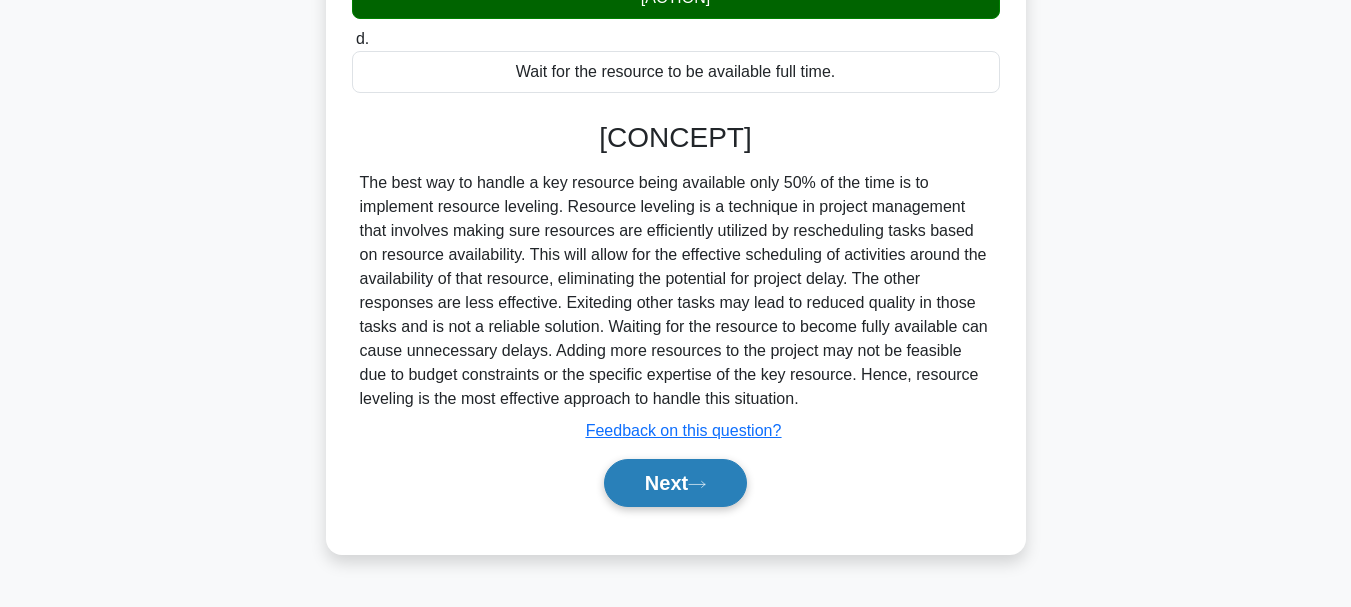 click on "Next" at bounding box center (675, 483) 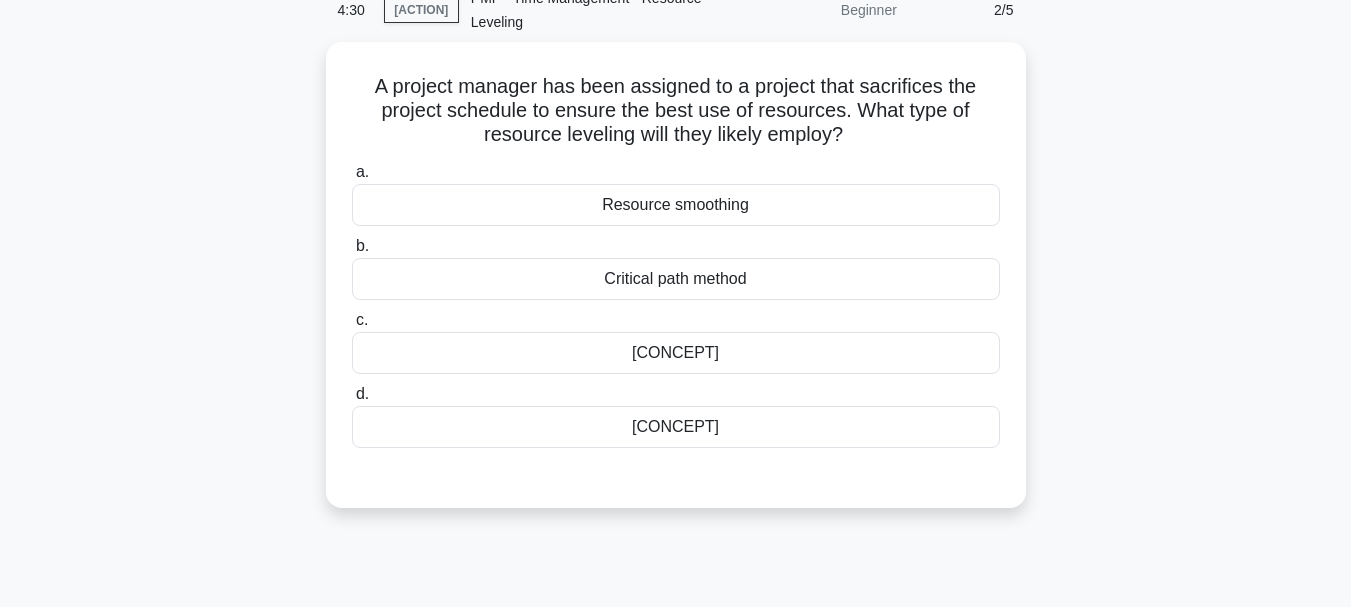 scroll, scrollTop: 60, scrollLeft: 0, axis: vertical 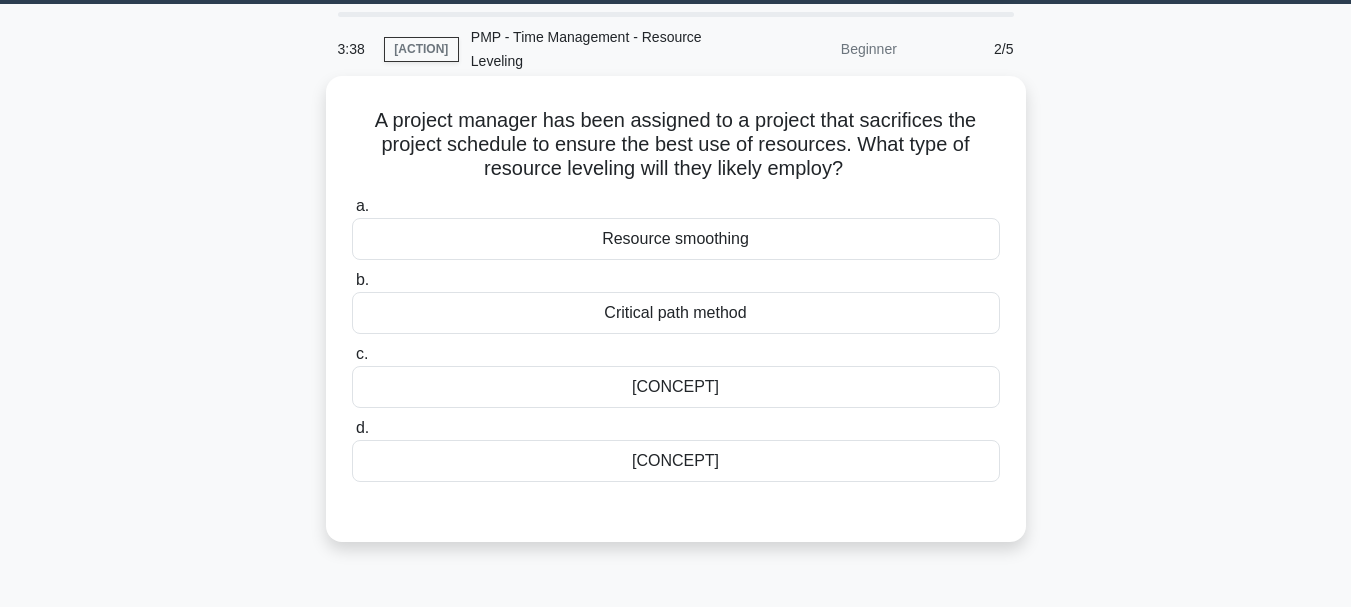 click on "Critical path method" at bounding box center [676, 313] 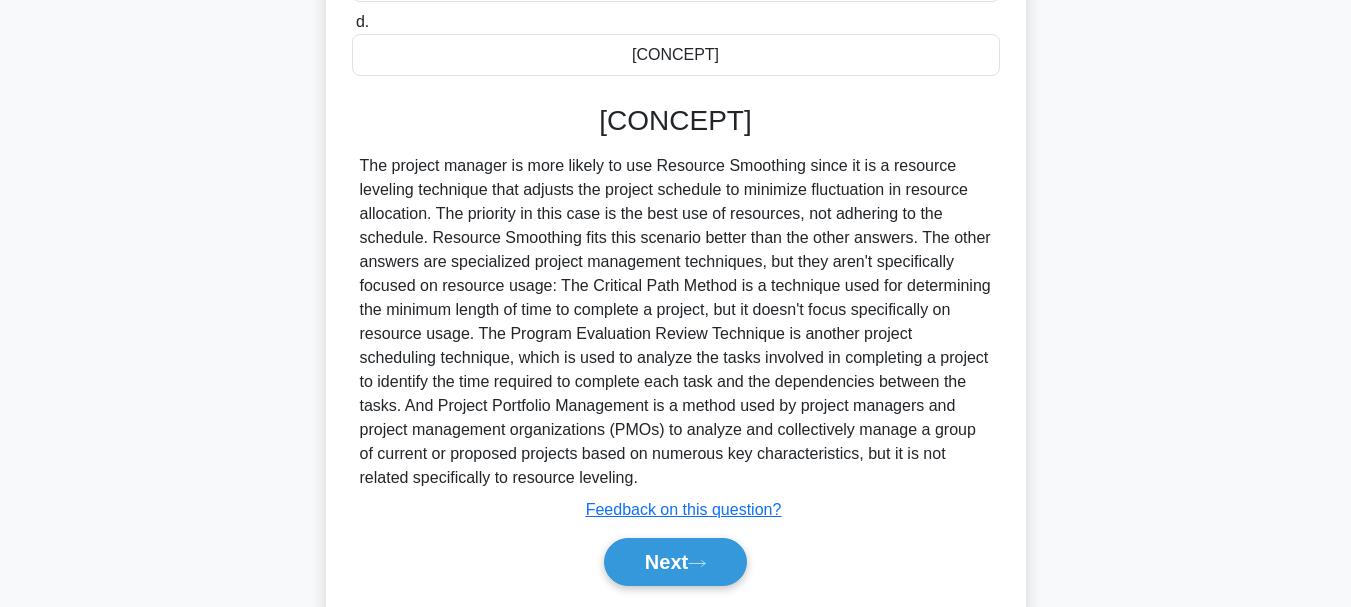 scroll, scrollTop: 533, scrollLeft: 0, axis: vertical 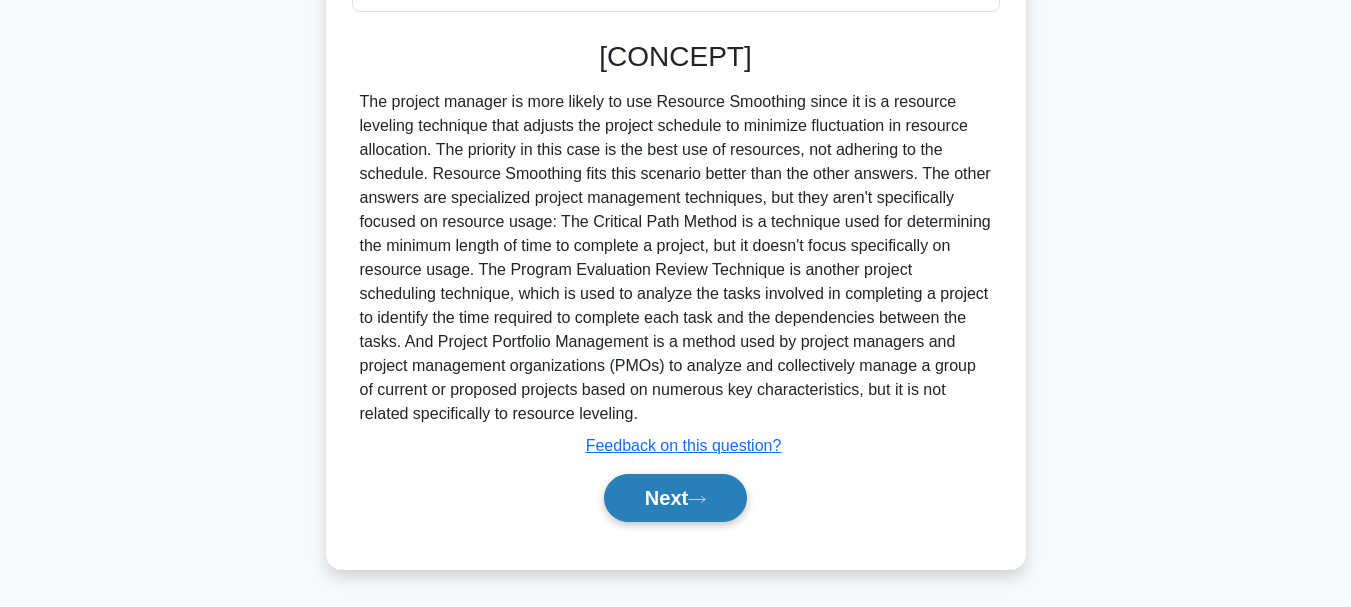 click on "Next" at bounding box center [675, 498] 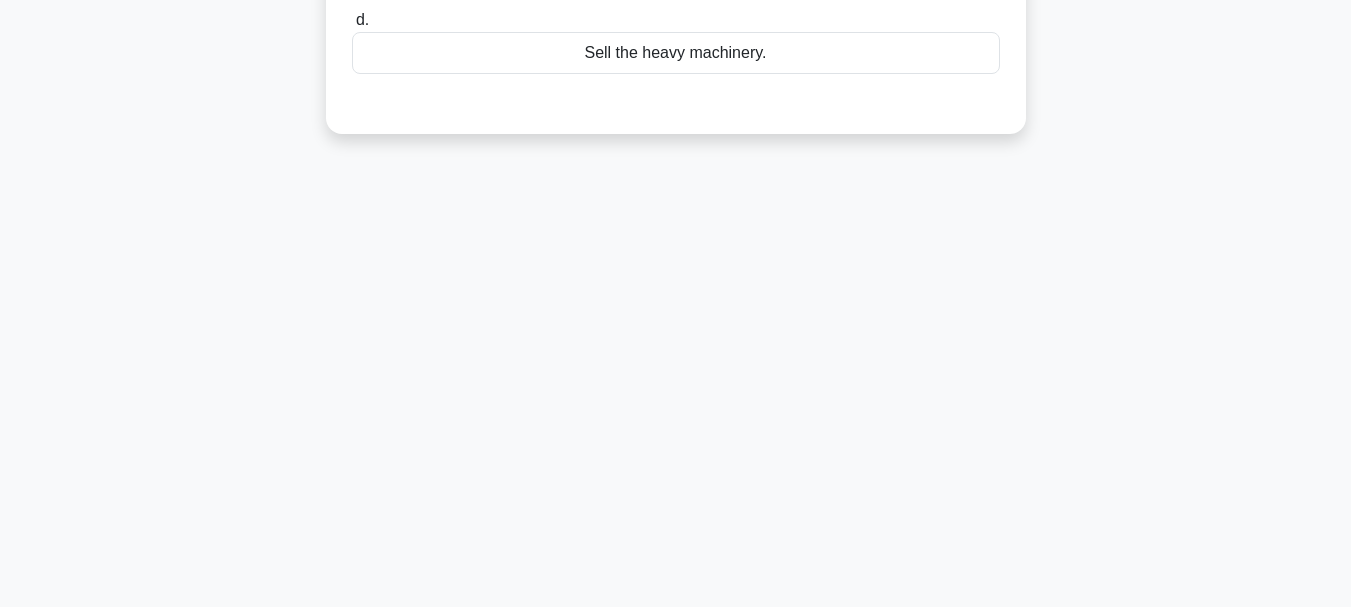 scroll, scrollTop: 473, scrollLeft: 0, axis: vertical 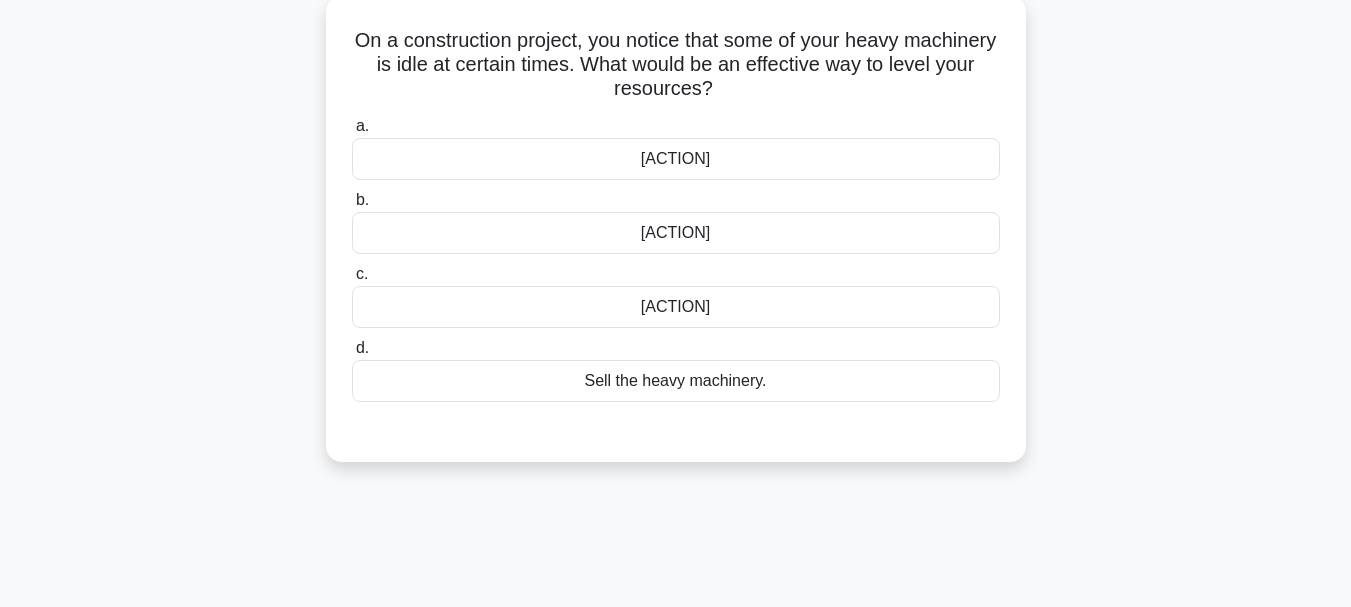 click on "Reassign the heavy machinery to operate during those idle times if possible by rescheduling activities." at bounding box center (676, 159) 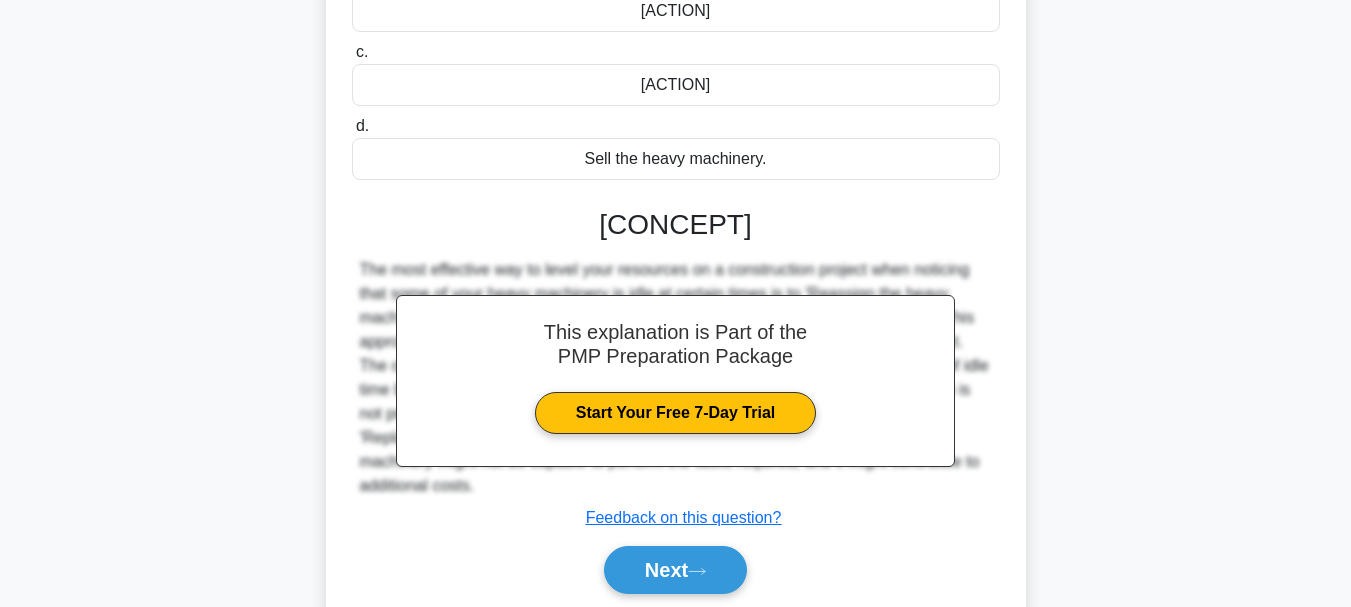 scroll, scrollTop: 473, scrollLeft: 0, axis: vertical 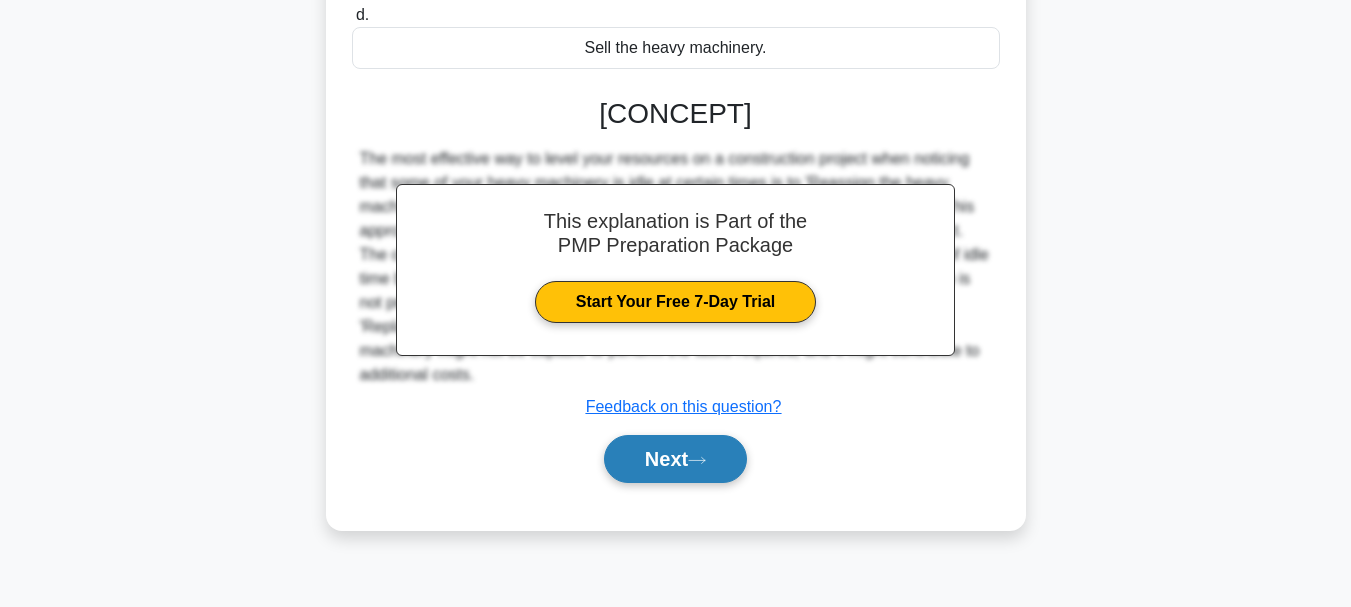 click on "Next" at bounding box center (675, 459) 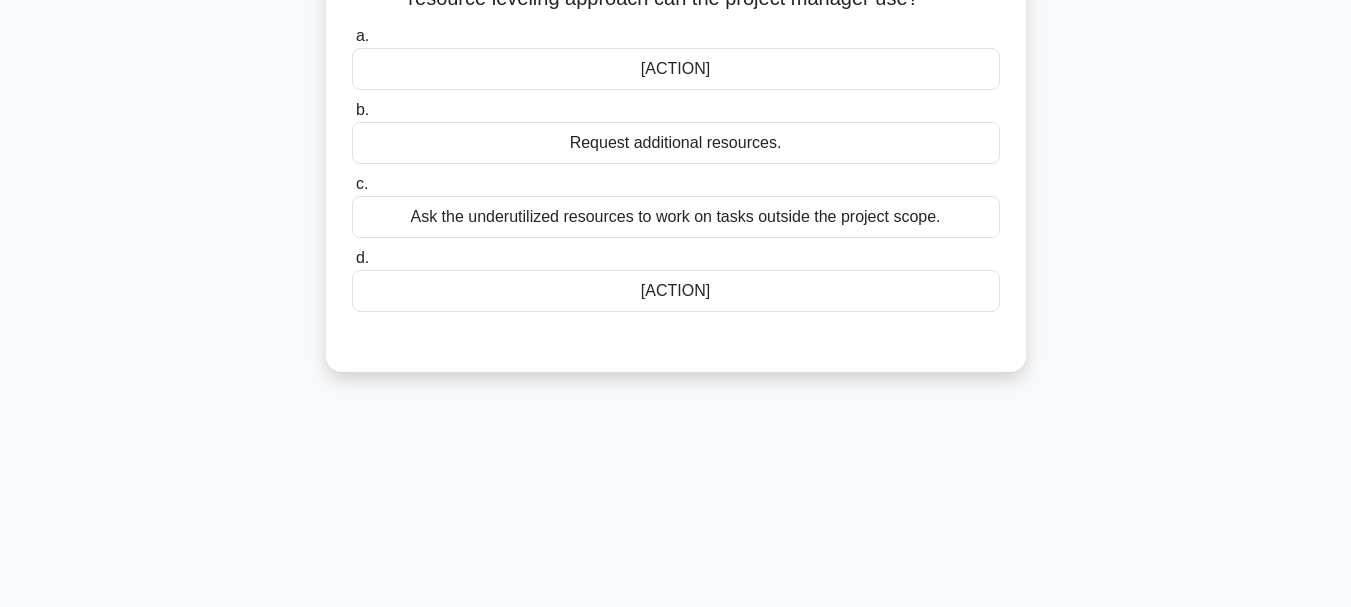 scroll, scrollTop: 166, scrollLeft: 0, axis: vertical 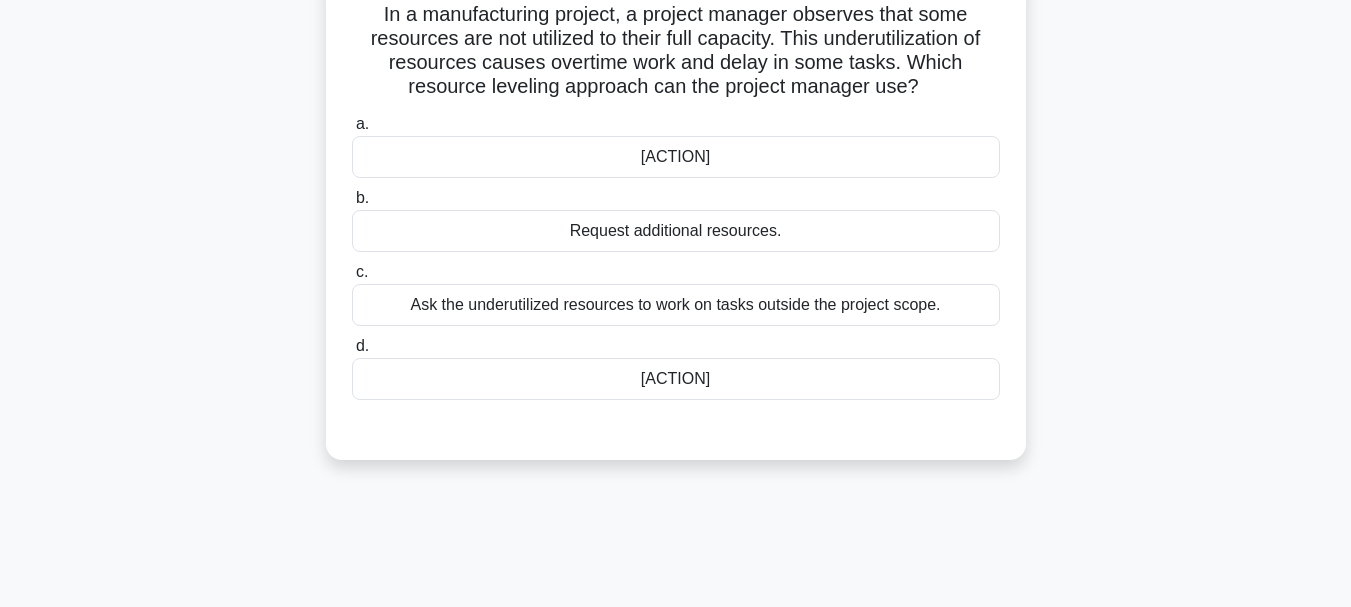 click on "Redistribute the work to ensure that all resources are optimally utilized without causing overtime and delay in tasks." at bounding box center [676, 157] 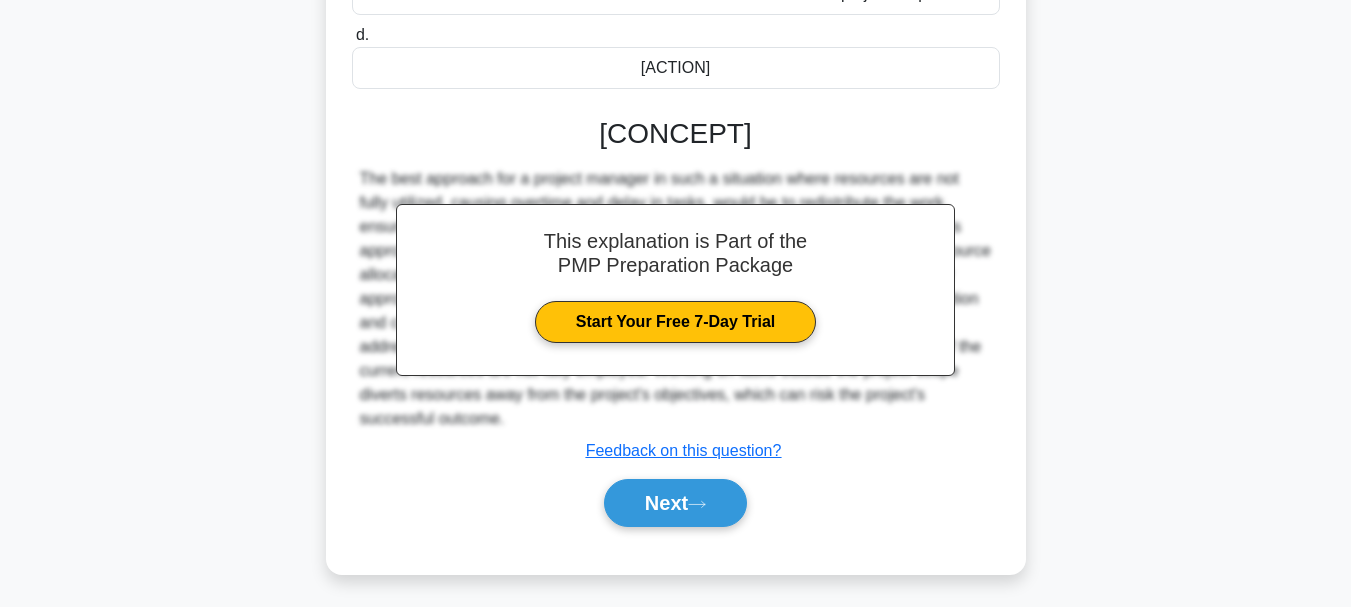 scroll, scrollTop: 507, scrollLeft: 0, axis: vertical 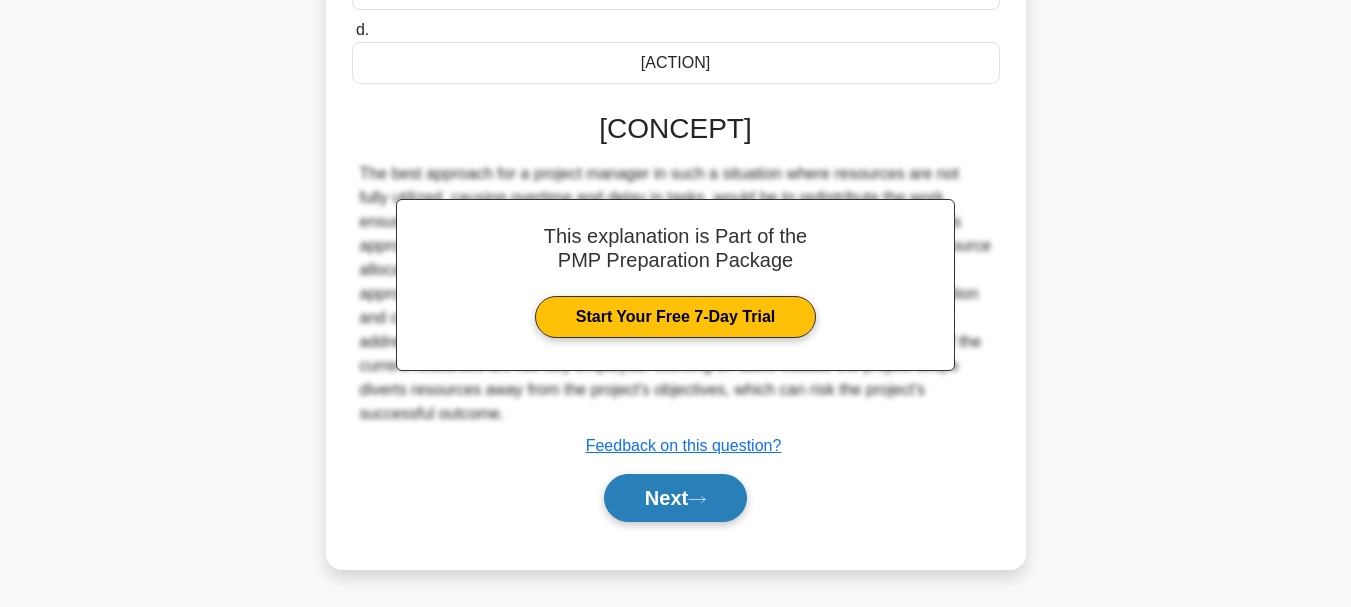 click at bounding box center (697, 499) 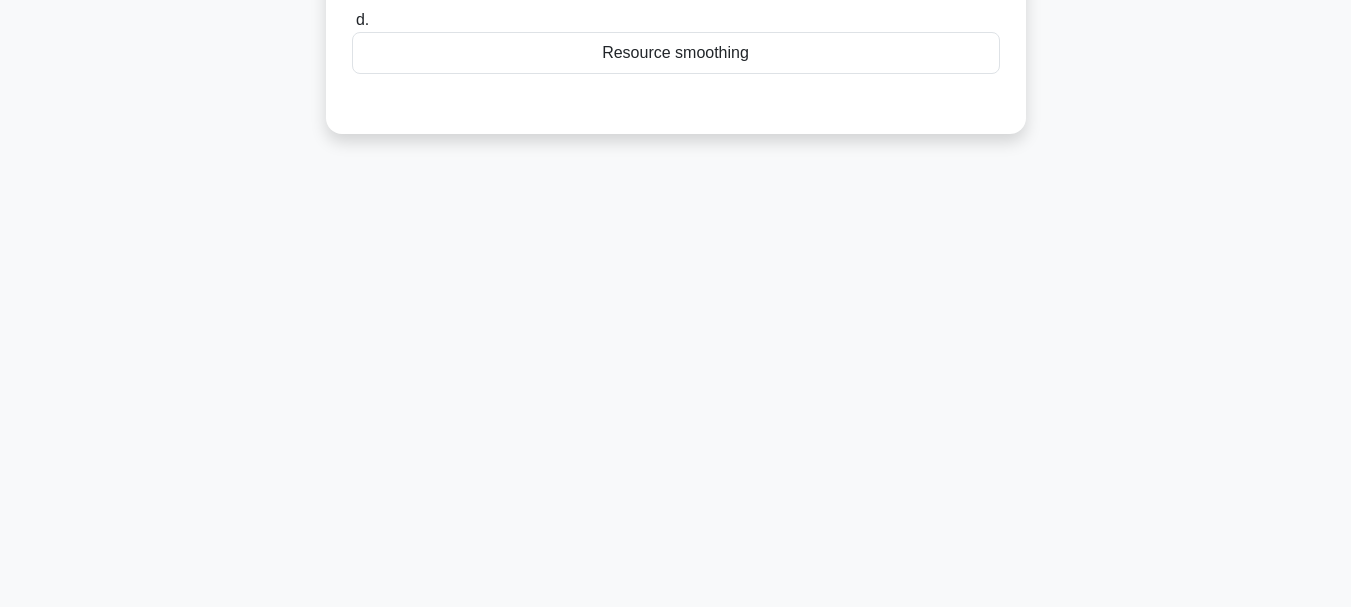 scroll, scrollTop: 473, scrollLeft: 0, axis: vertical 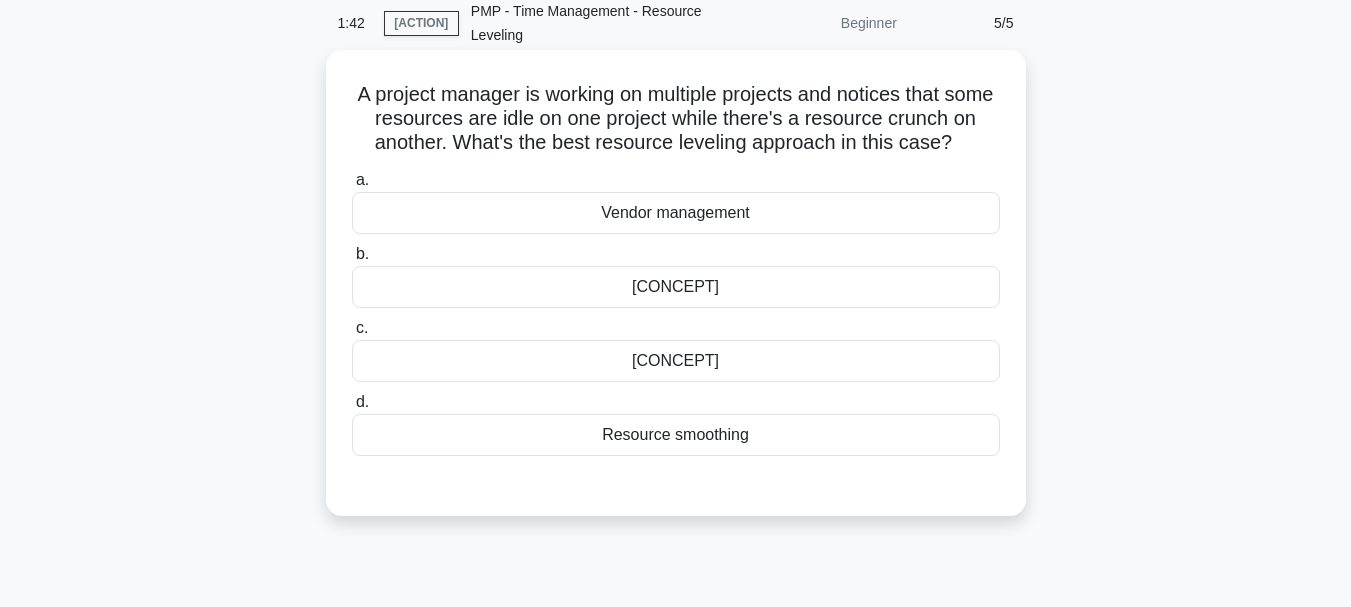 click on "Resource smoothing" at bounding box center (676, 435) 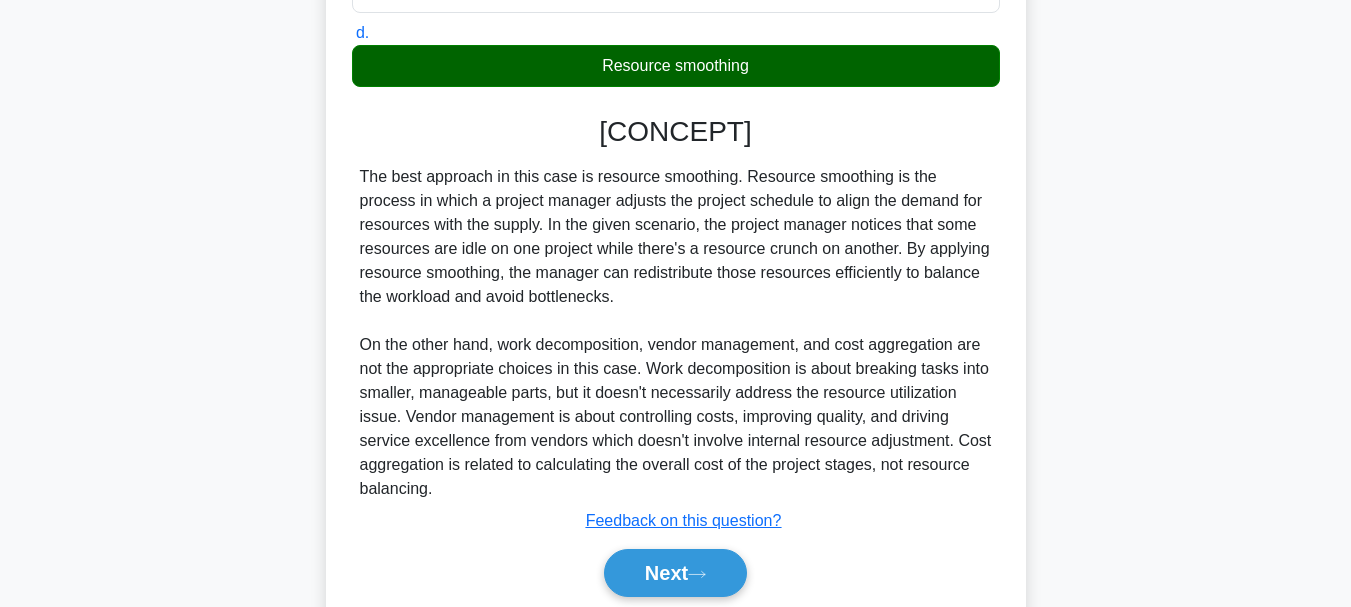 scroll, scrollTop: 531, scrollLeft: 0, axis: vertical 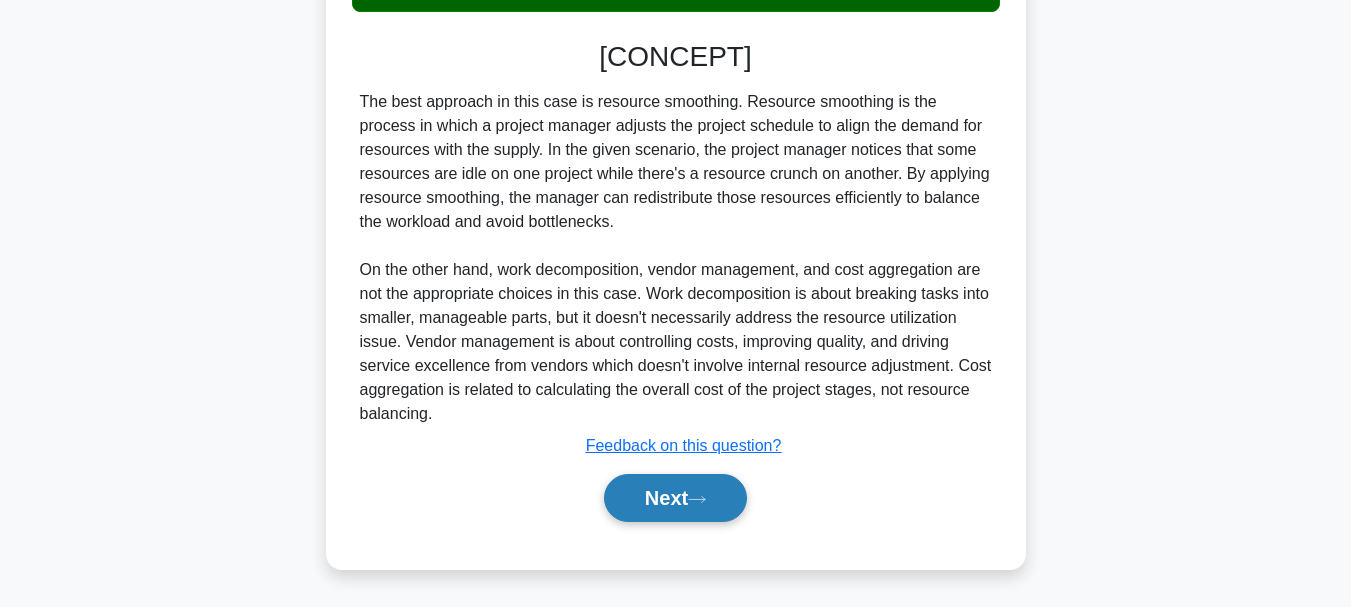 click on "Next" at bounding box center [675, 498] 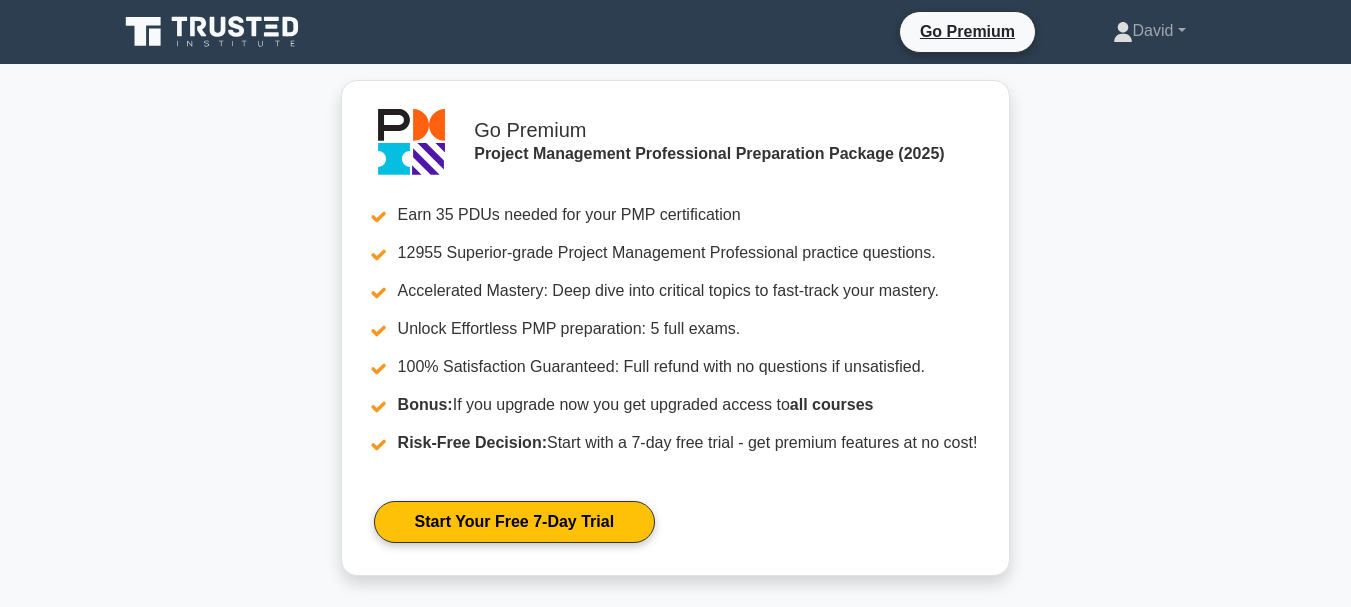 scroll, scrollTop: 0, scrollLeft: 0, axis: both 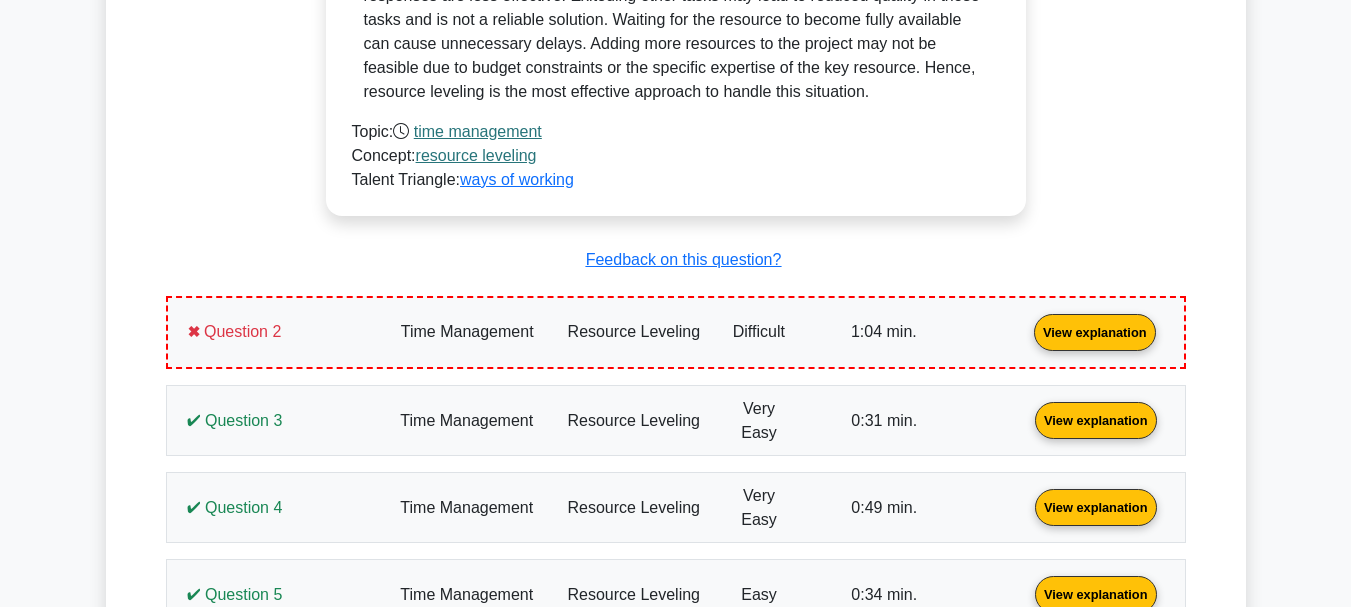 click on "View explanation" at bounding box center (1095, 331) 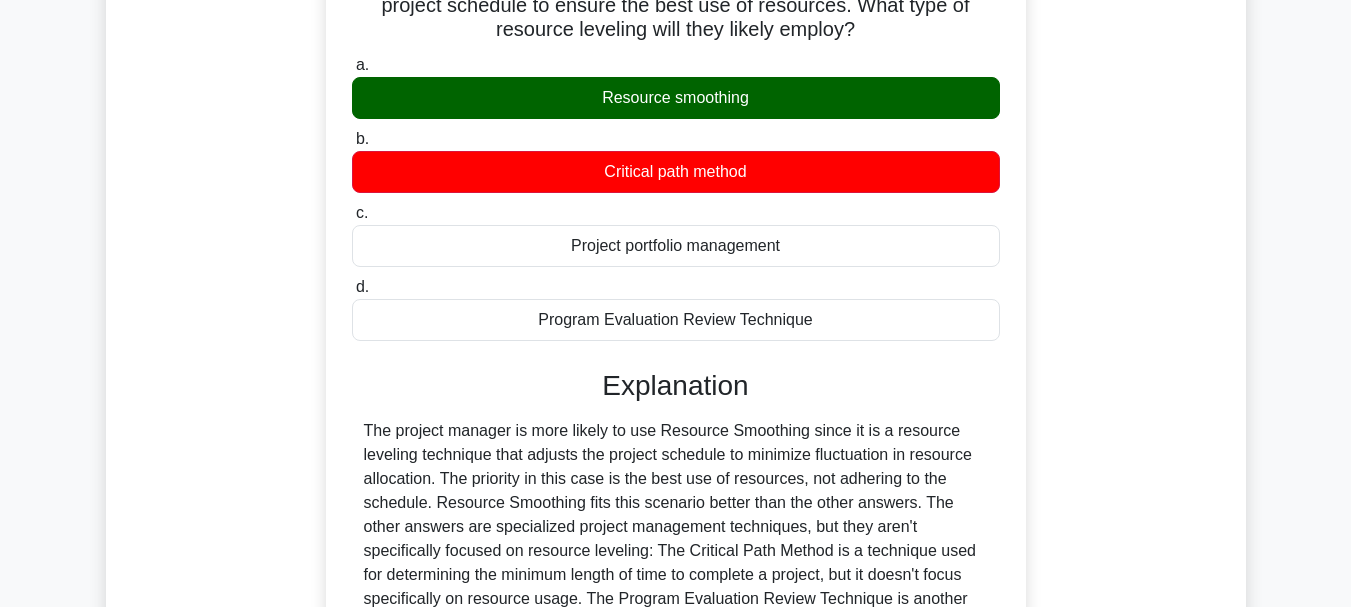 scroll, scrollTop: 2160, scrollLeft: 0, axis: vertical 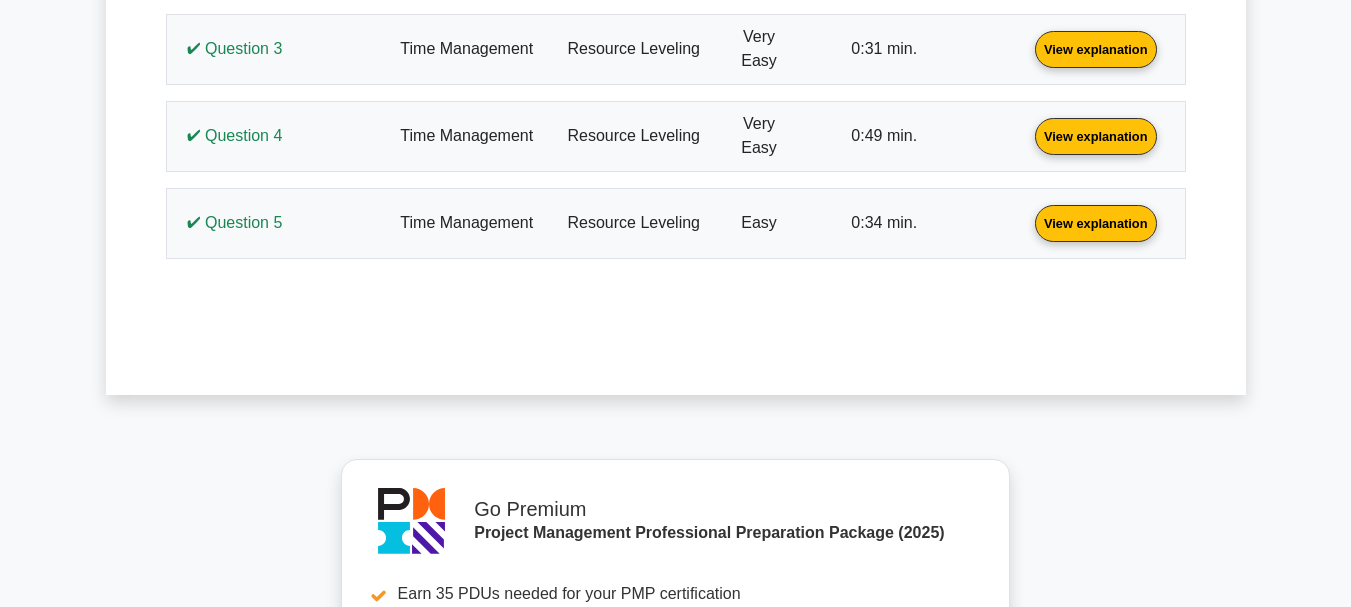 click on "View explanation" at bounding box center [1096, 222] 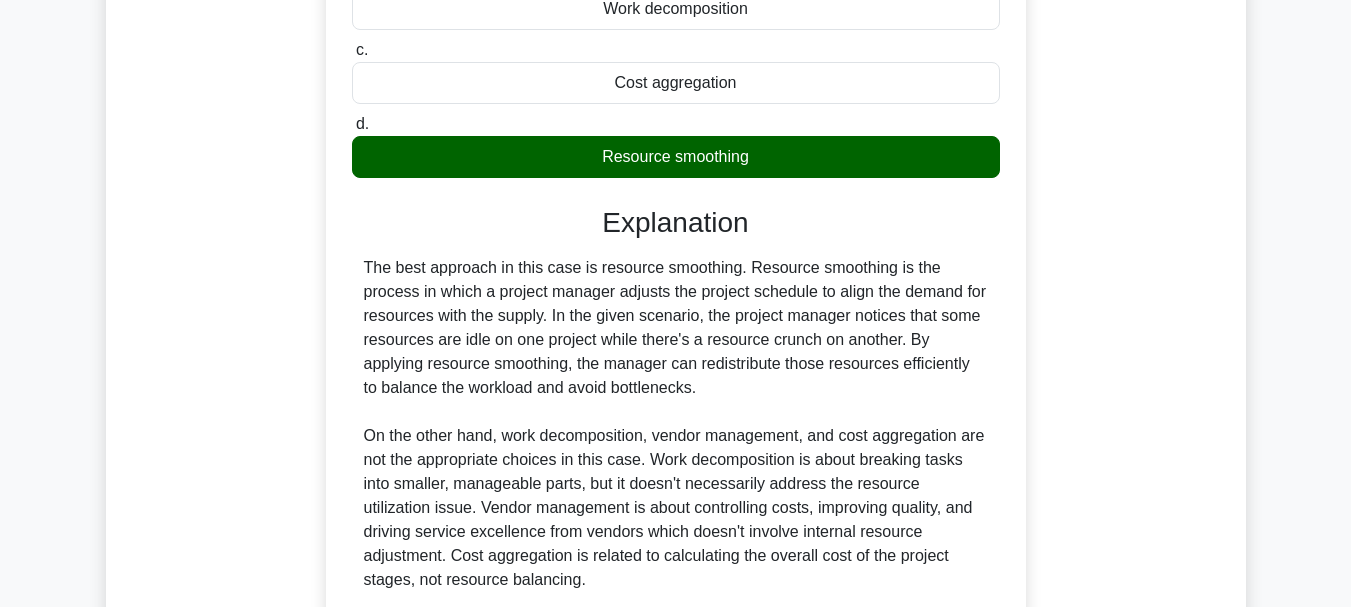 scroll, scrollTop: 3614, scrollLeft: 0, axis: vertical 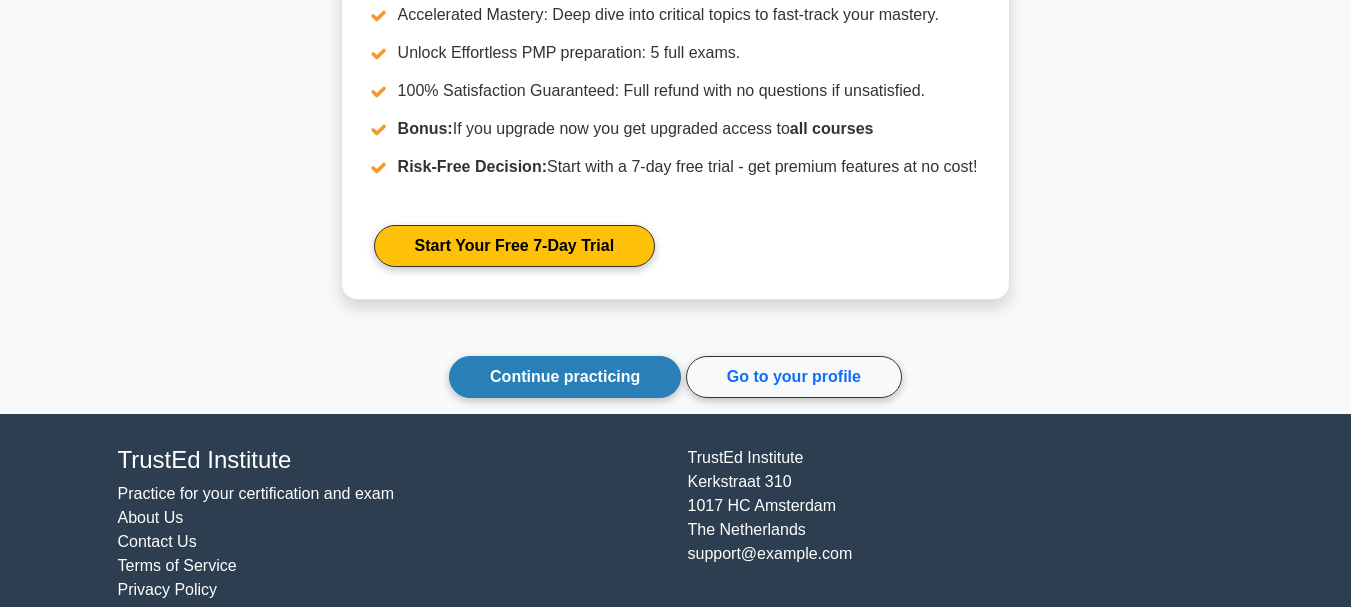click on "Continue practicing" at bounding box center (565, 377) 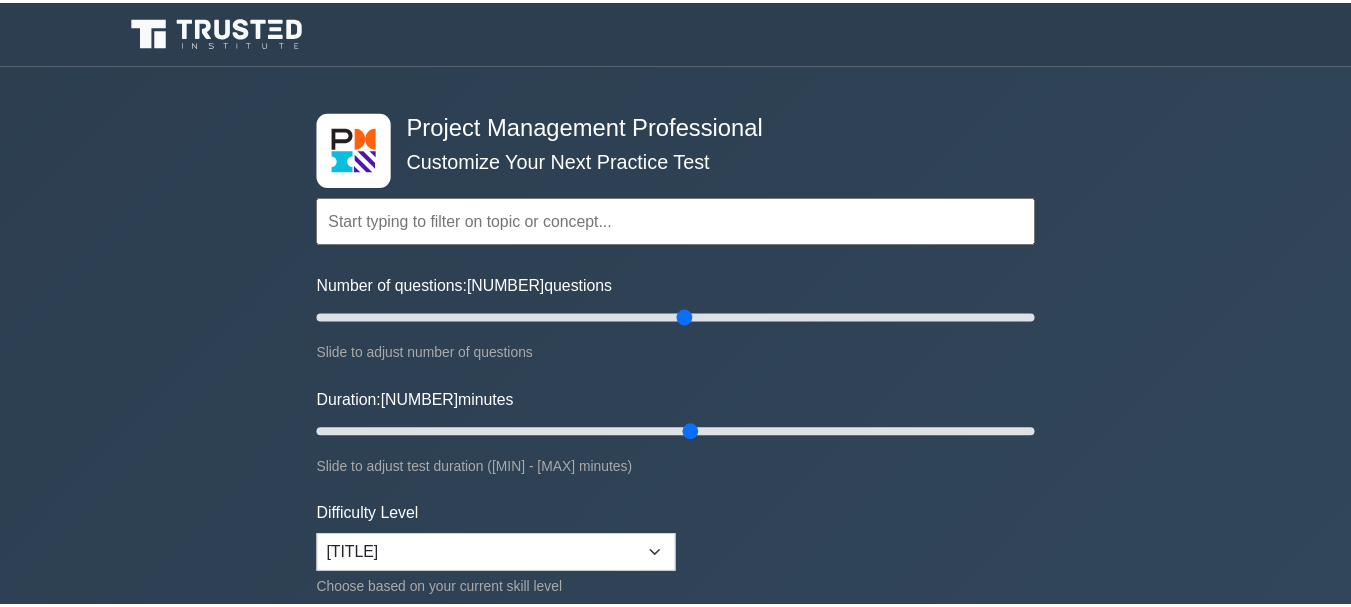 scroll, scrollTop: 0, scrollLeft: 0, axis: both 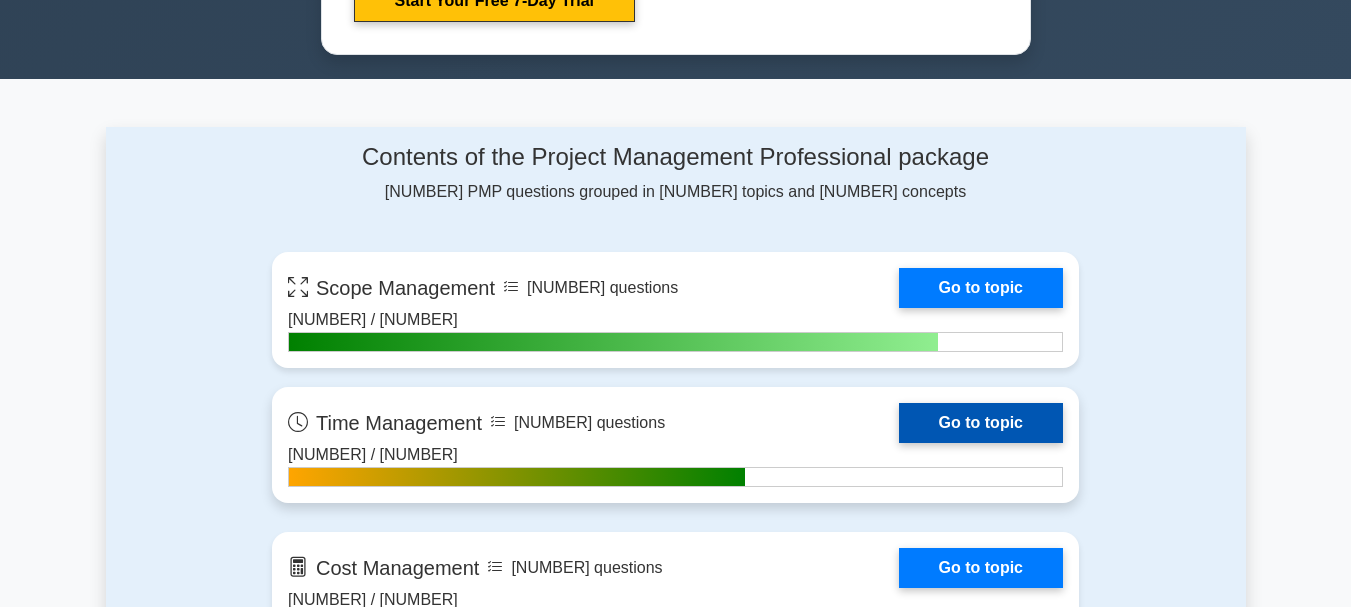 click on "Go to topic" at bounding box center [981, 423] 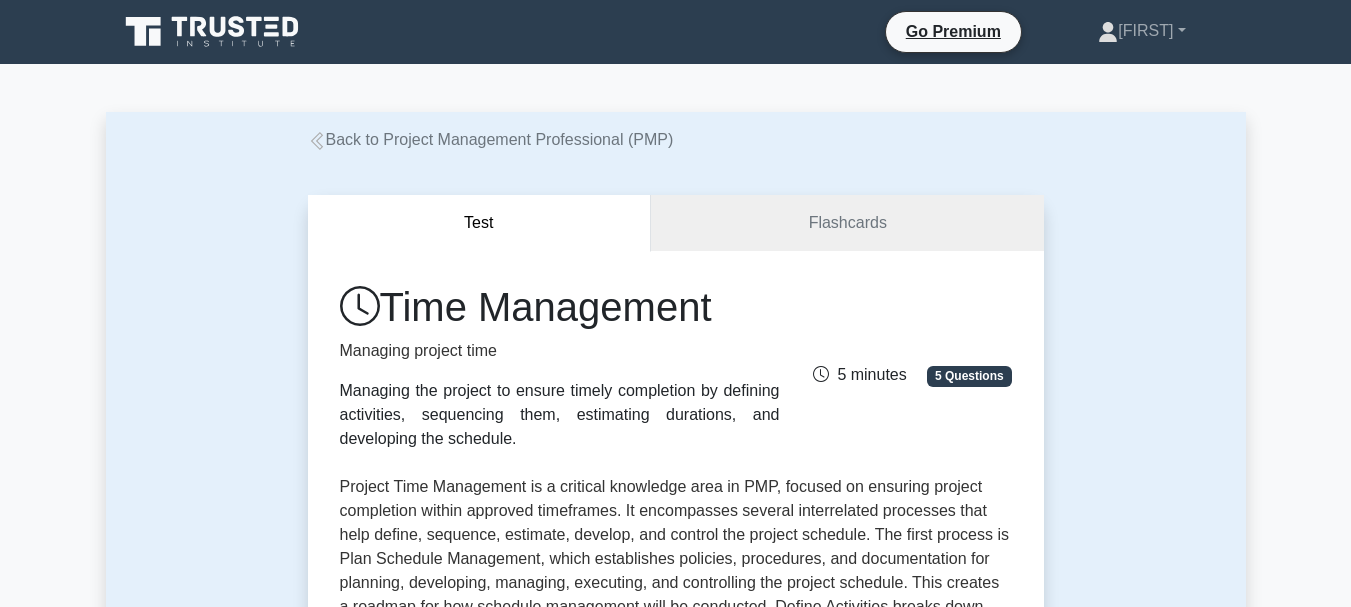 scroll, scrollTop: 0, scrollLeft: 0, axis: both 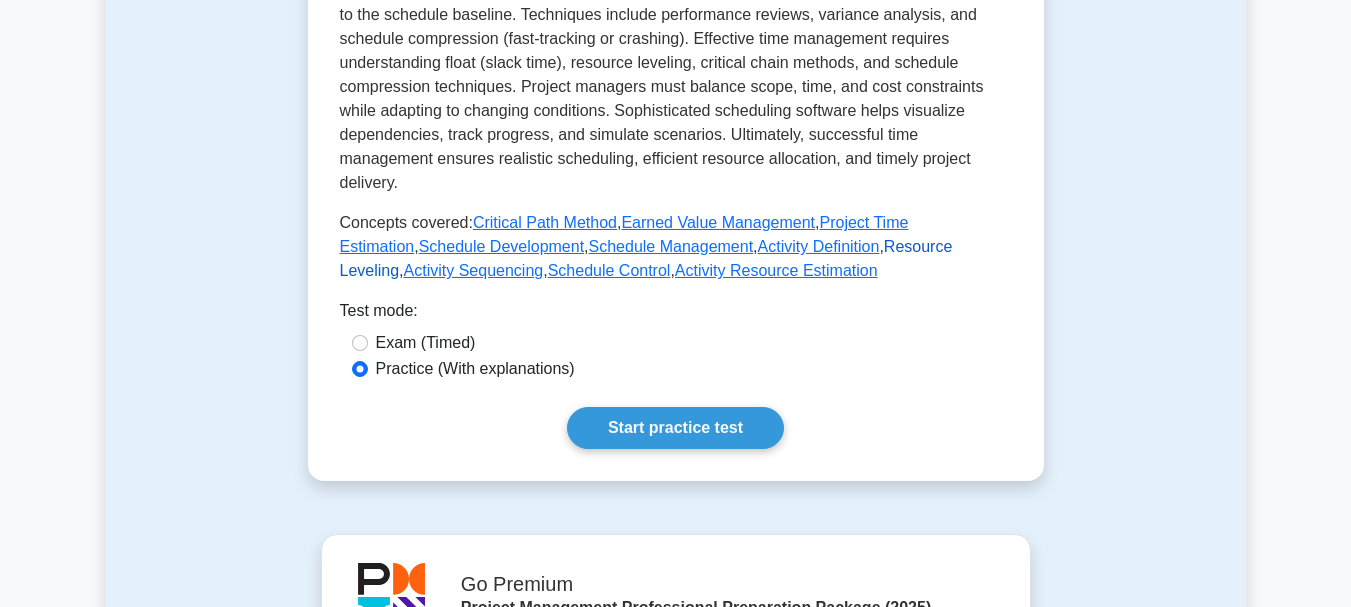 click on "Resource Leveling" at bounding box center (646, 258) 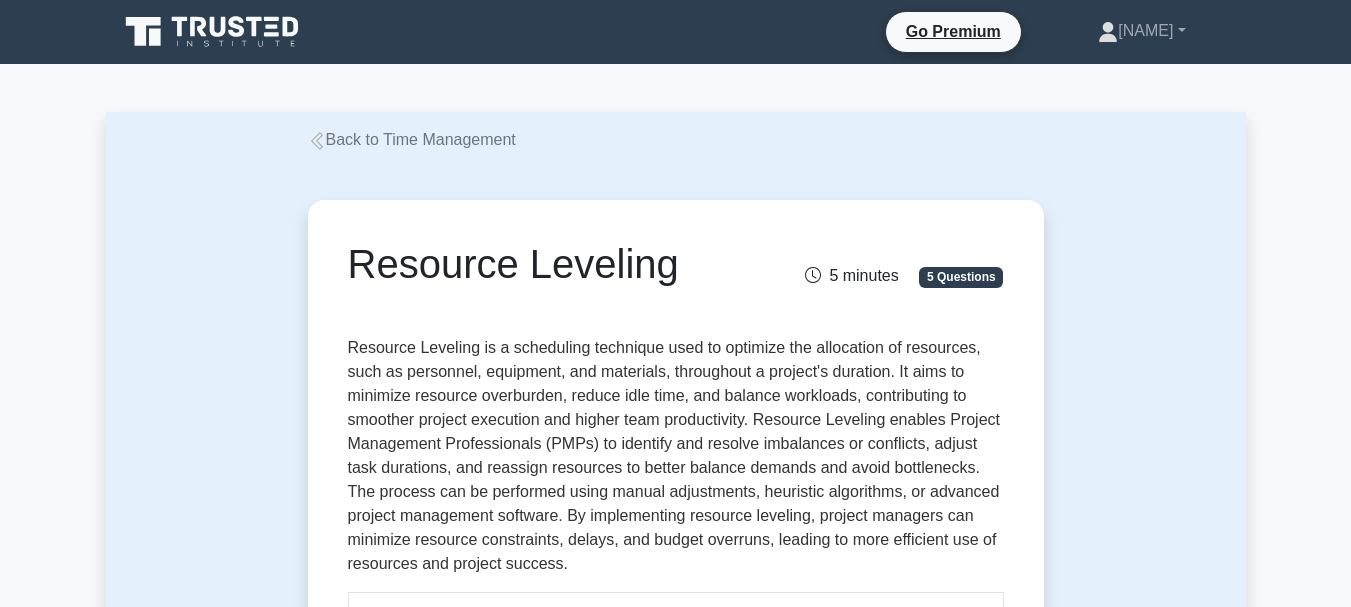 scroll, scrollTop: 0, scrollLeft: 0, axis: both 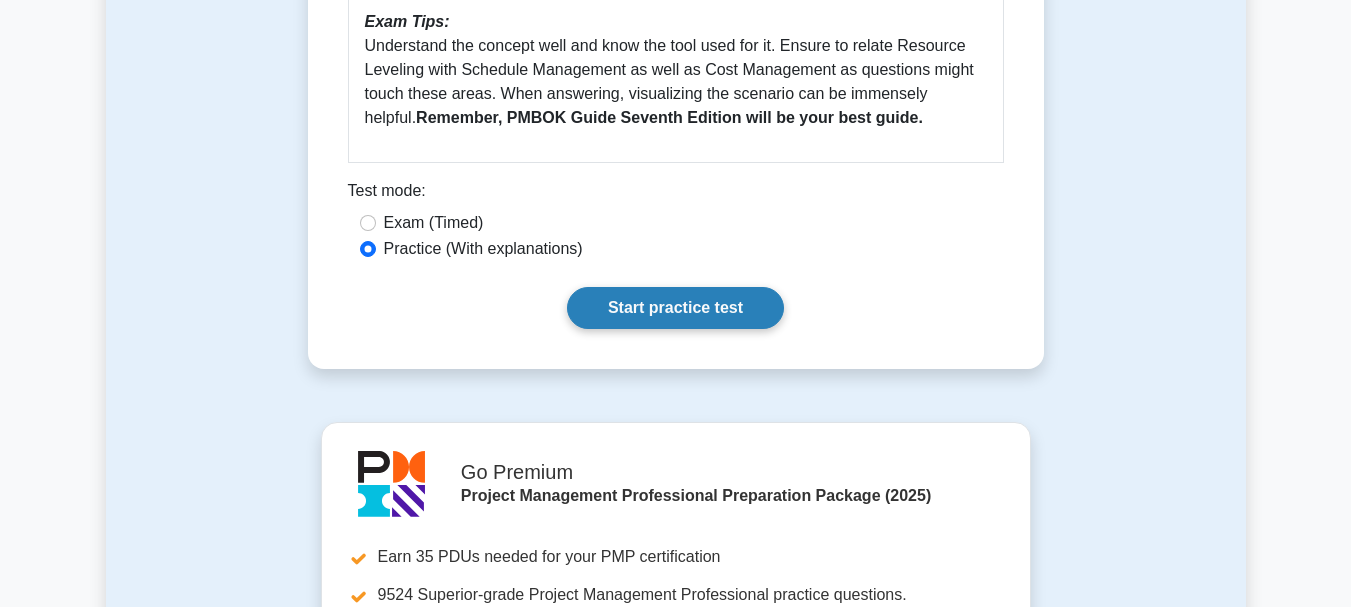 click on "Start practice test" at bounding box center [675, 308] 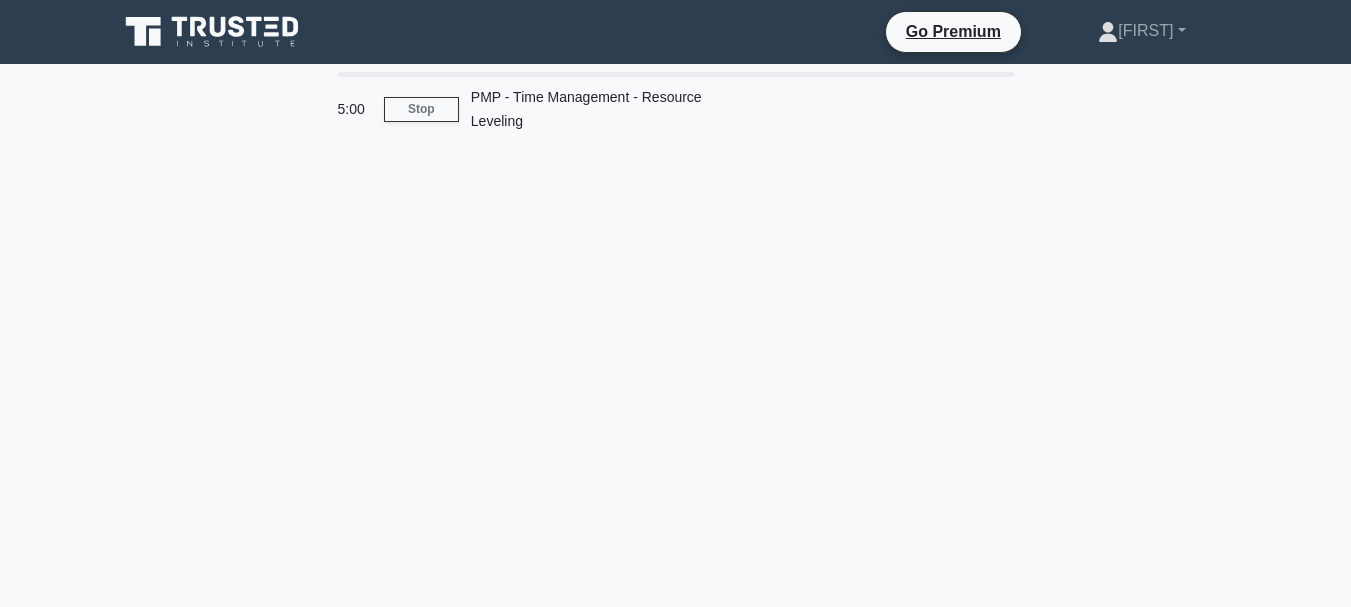 scroll, scrollTop: 0, scrollLeft: 0, axis: both 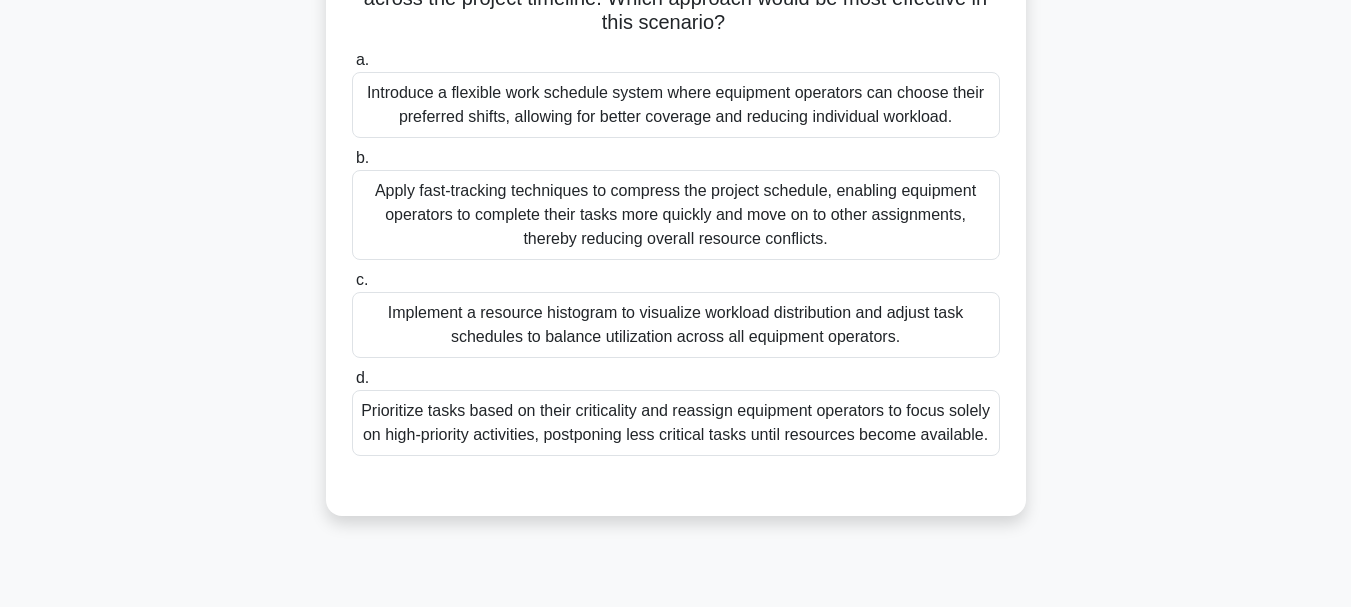 click on "Implement a resource histogram to visualize workload distribution and adjust task schedules to balance utilization across all equipment operators." at bounding box center [676, 325] 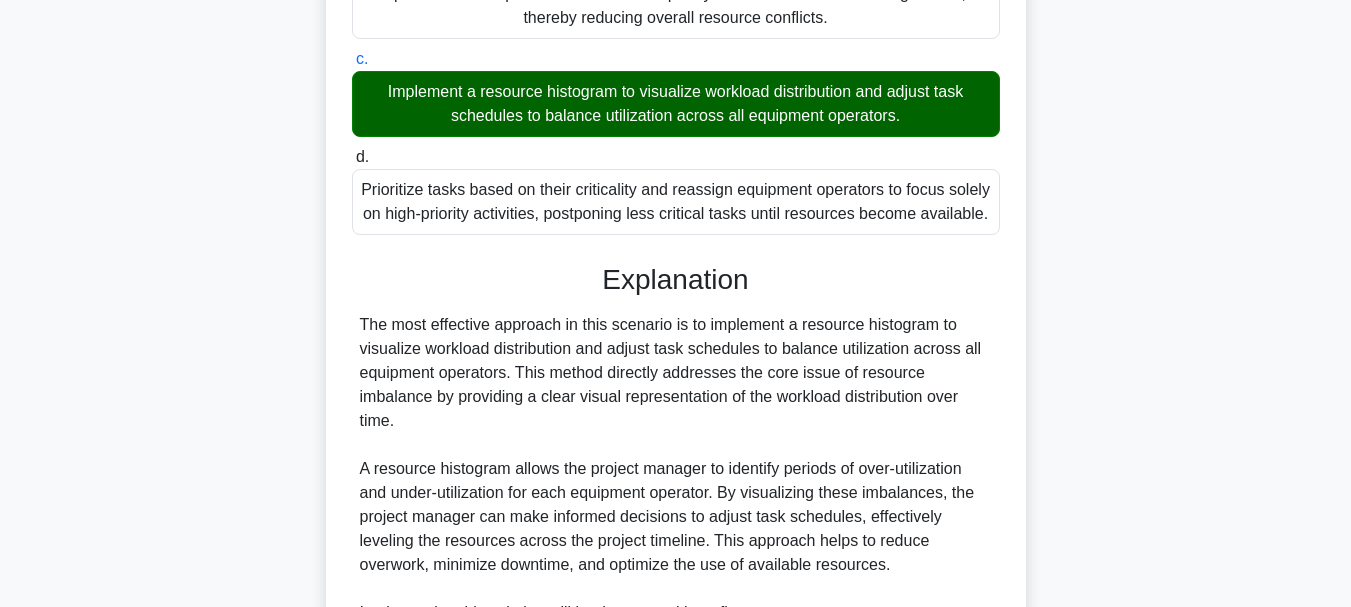 scroll, scrollTop: 680, scrollLeft: 0, axis: vertical 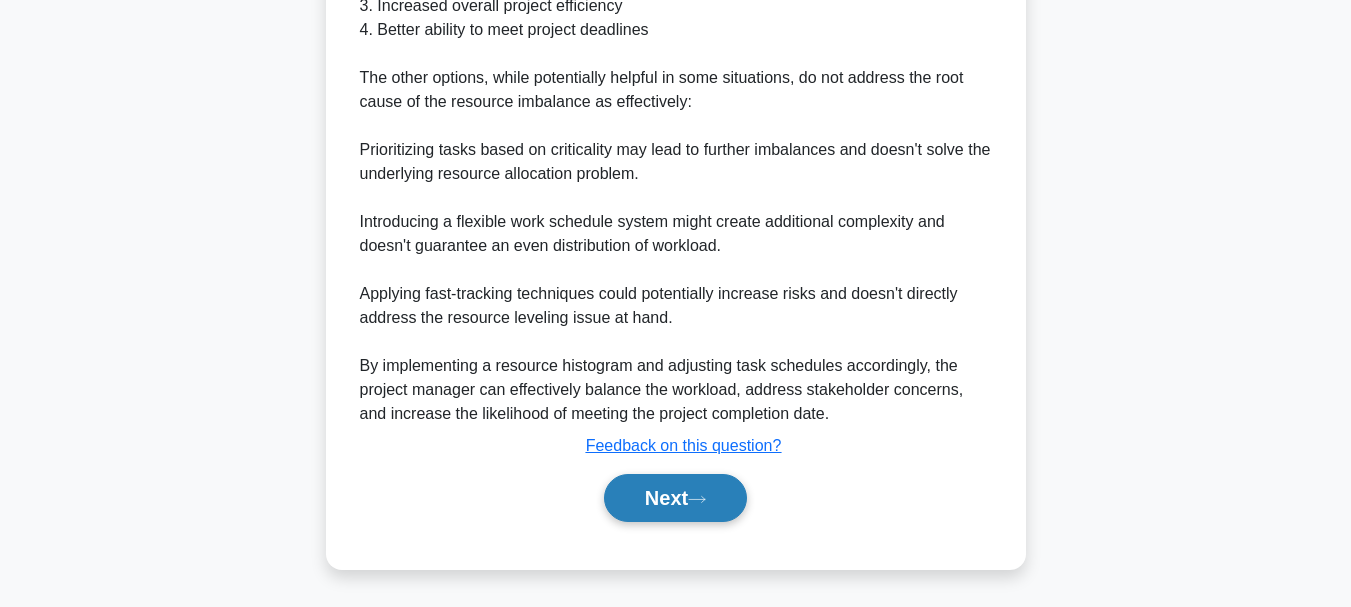click on "Next" at bounding box center [675, 498] 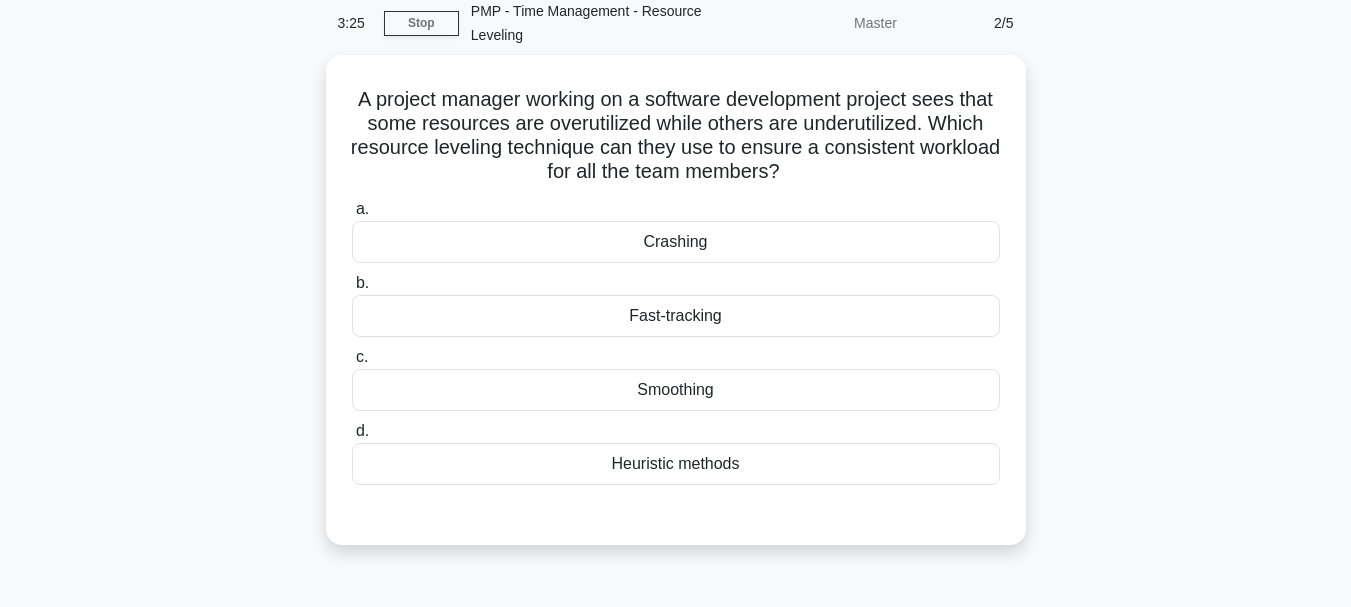 scroll, scrollTop: 73, scrollLeft: 0, axis: vertical 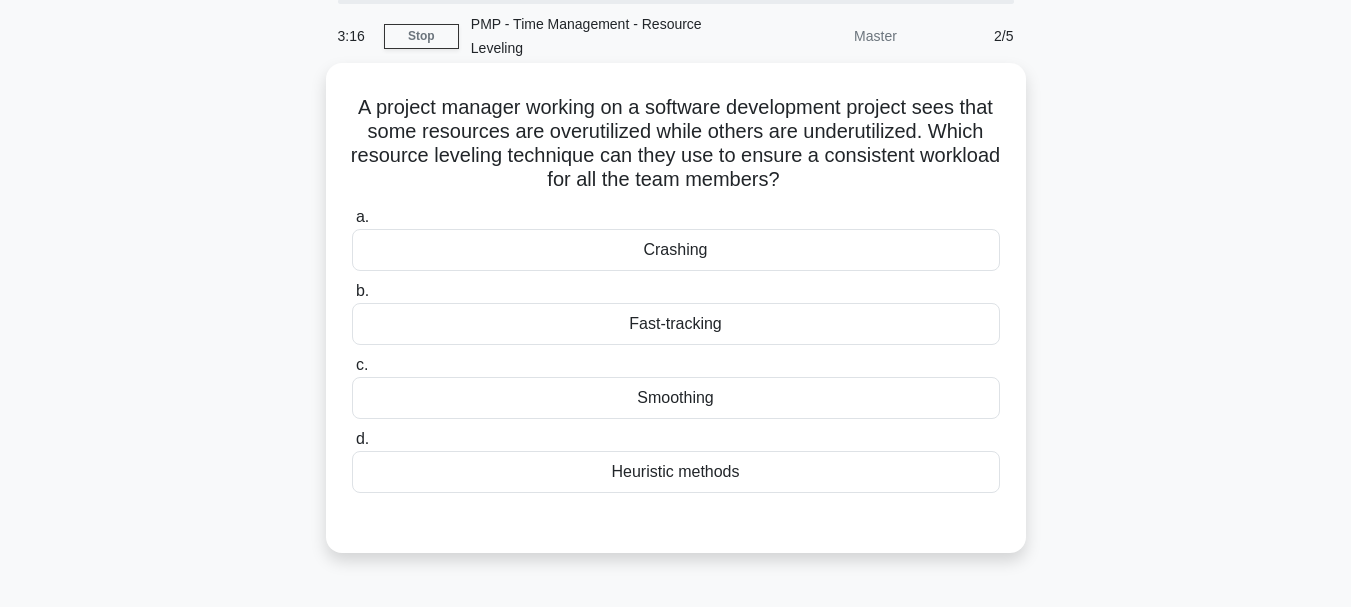 click on "Smoothing" at bounding box center [676, 398] 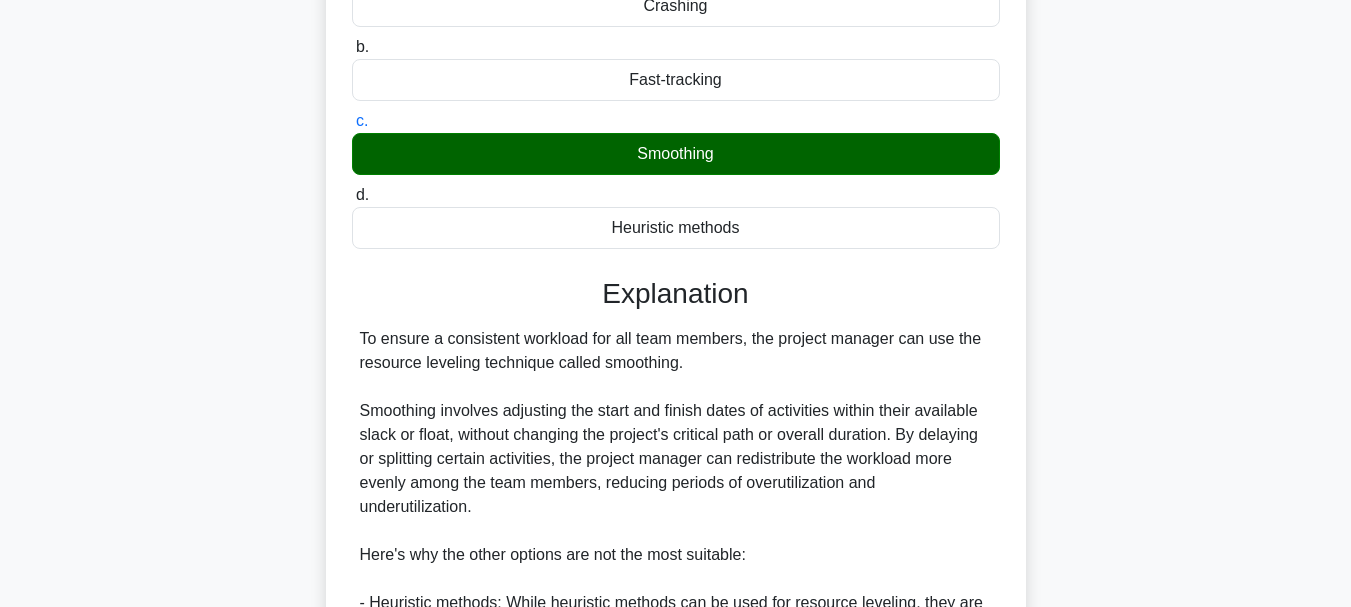 scroll, scrollTop: 339, scrollLeft: 0, axis: vertical 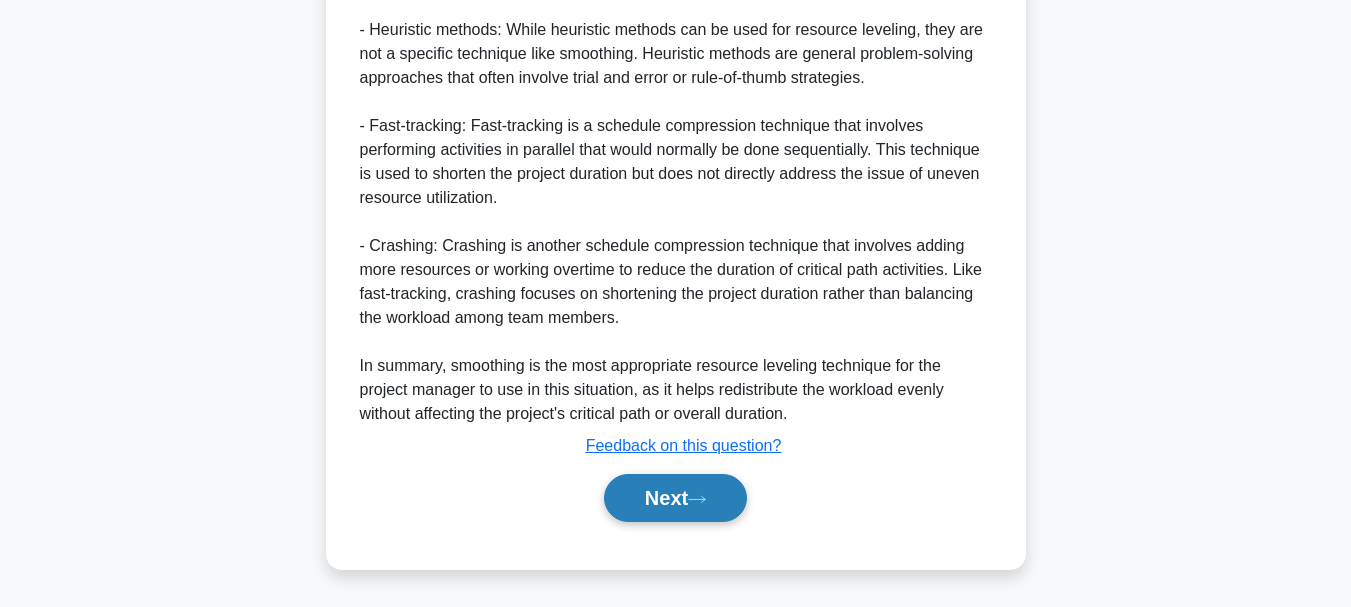 click on "Next" at bounding box center [675, 498] 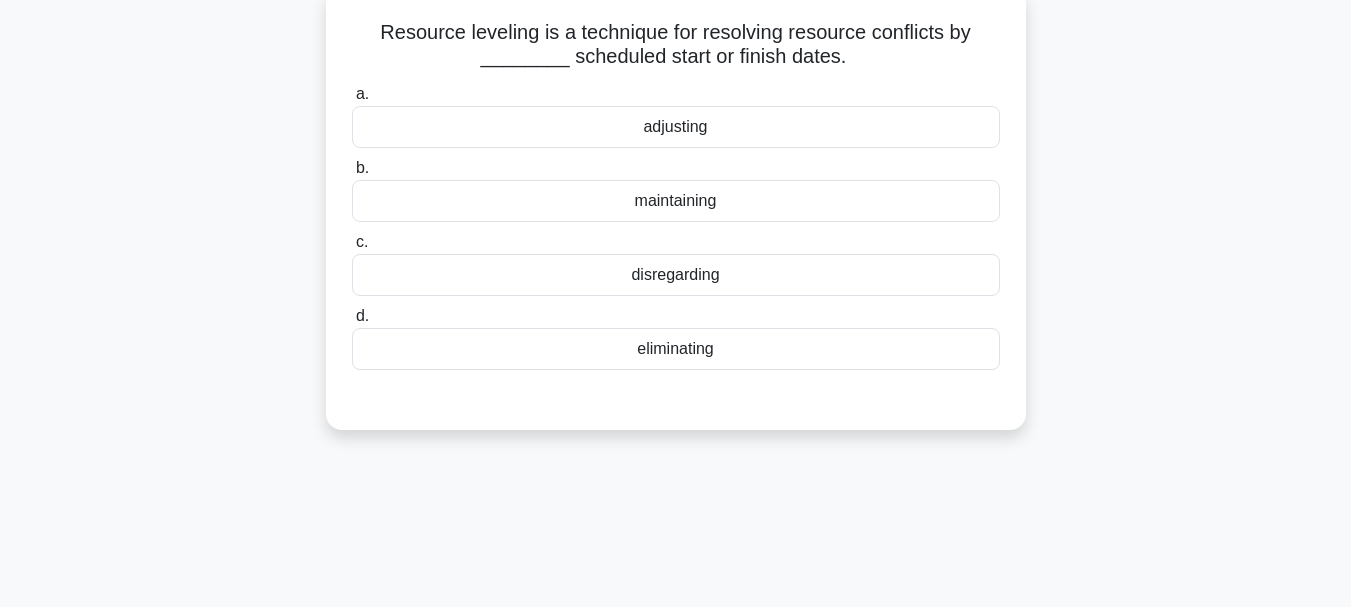 scroll, scrollTop: 86, scrollLeft: 0, axis: vertical 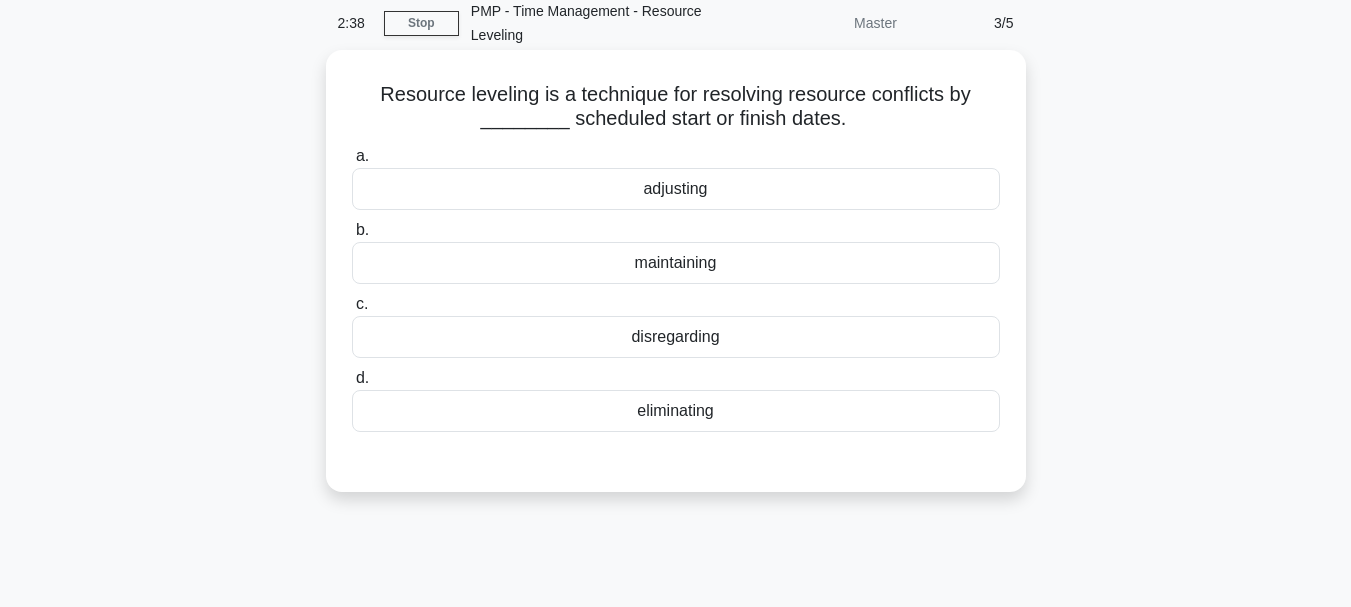 click on "adjusting" at bounding box center [676, 189] 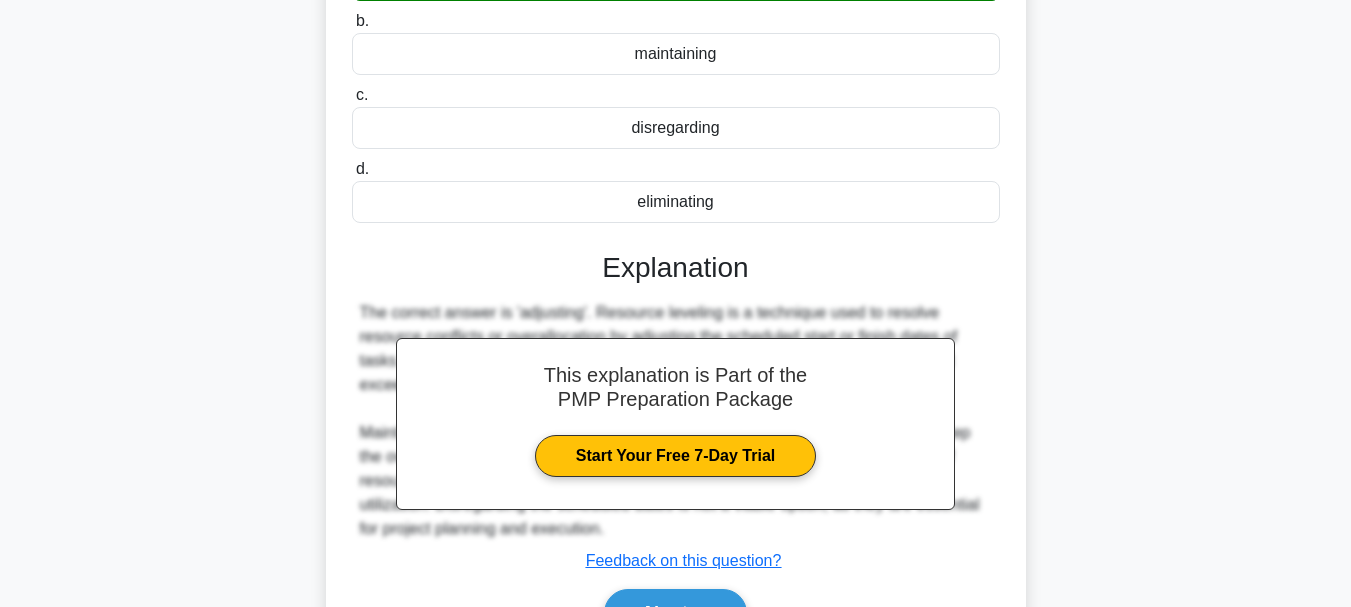 scroll, scrollTop: 473, scrollLeft: 0, axis: vertical 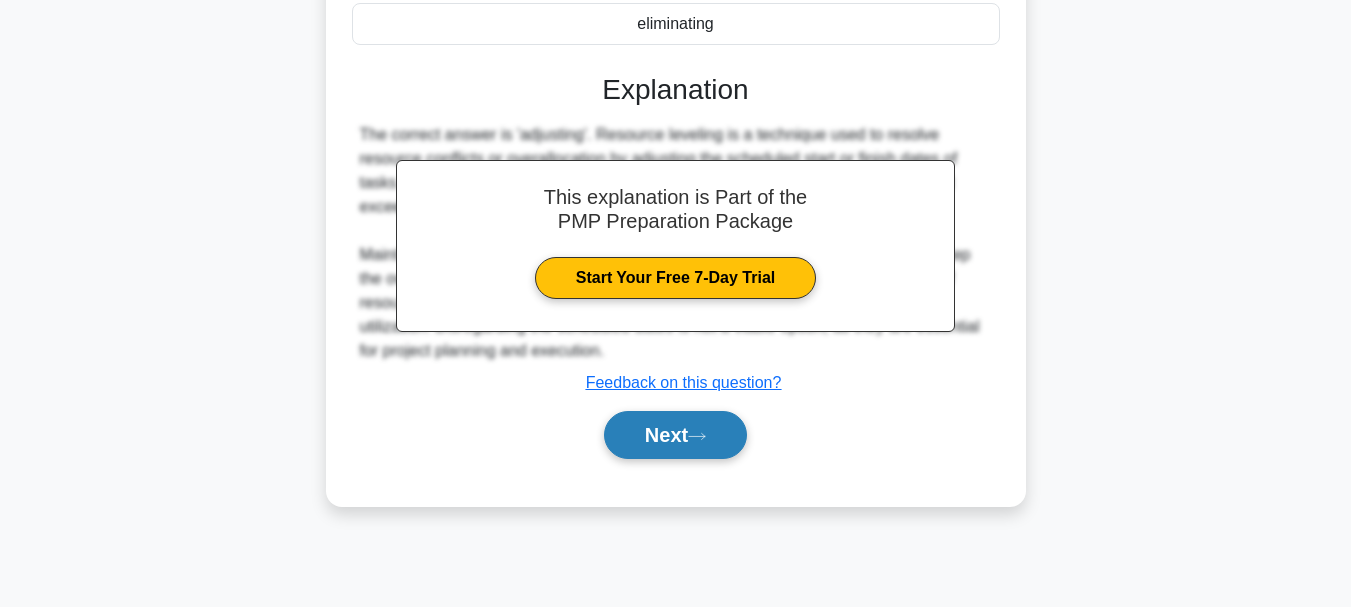 click on "Next" at bounding box center [675, 435] 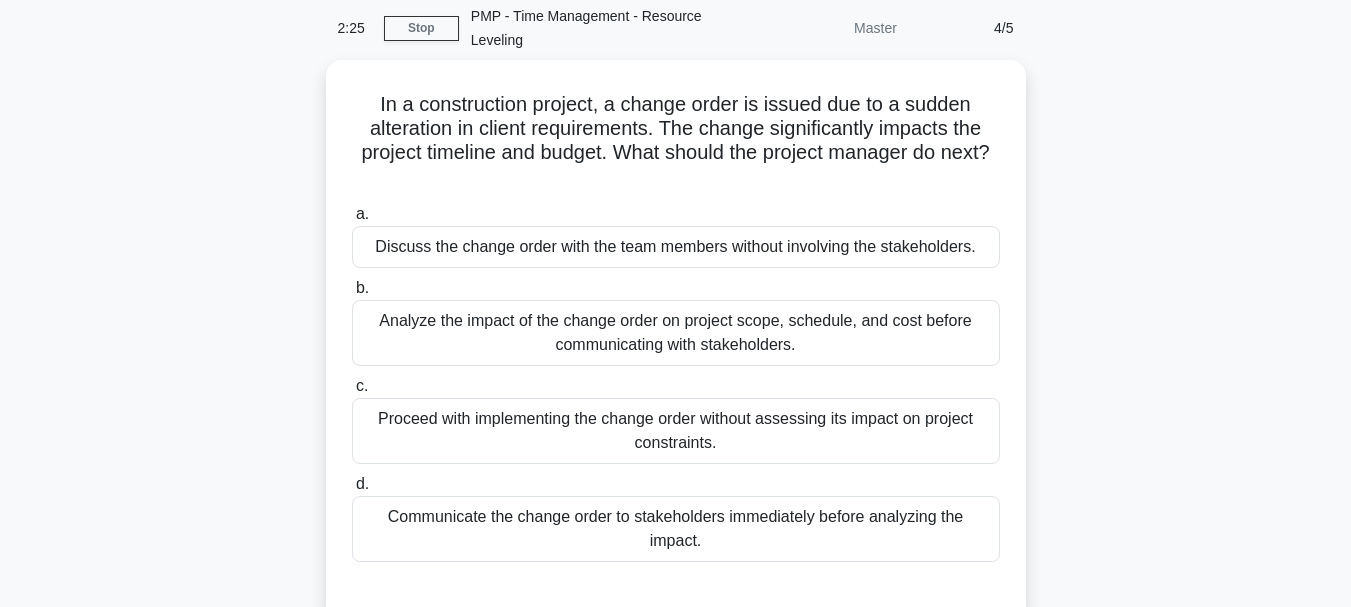 scroll, scrollTop: 73, scrollLeft: 0, axis: vertical 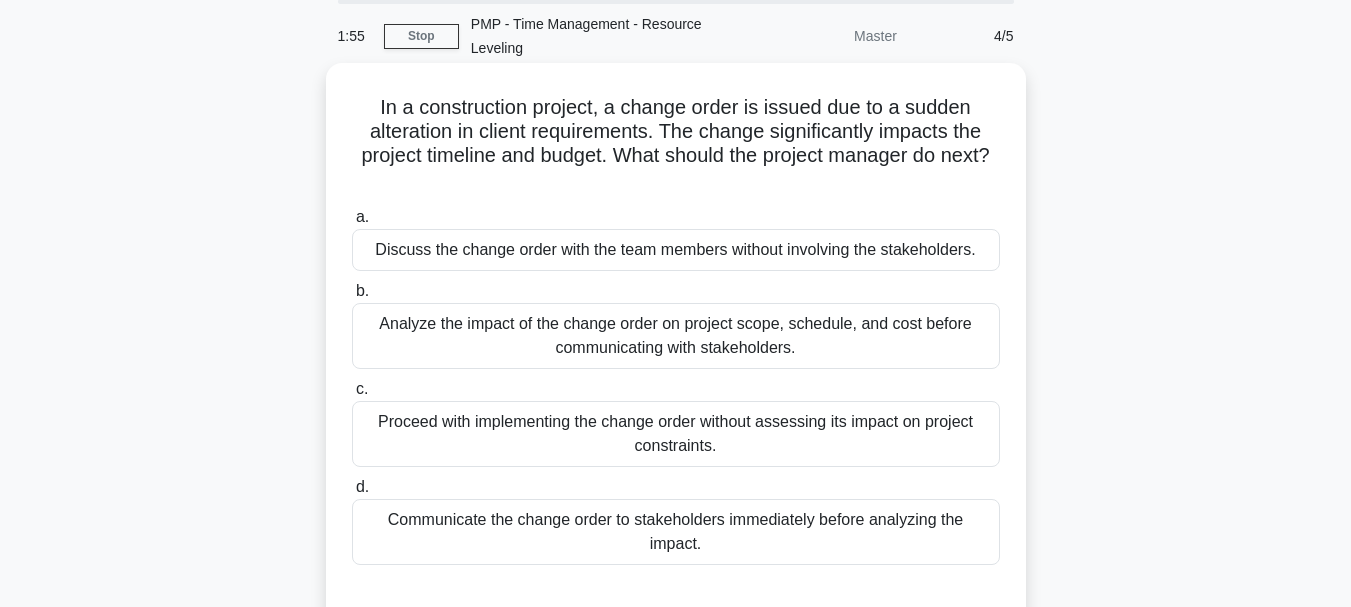 click on "Analyze the impact of the change order on project scope, schedule, and cost before communicating with stakeholders." at bounding box center [676, 336] 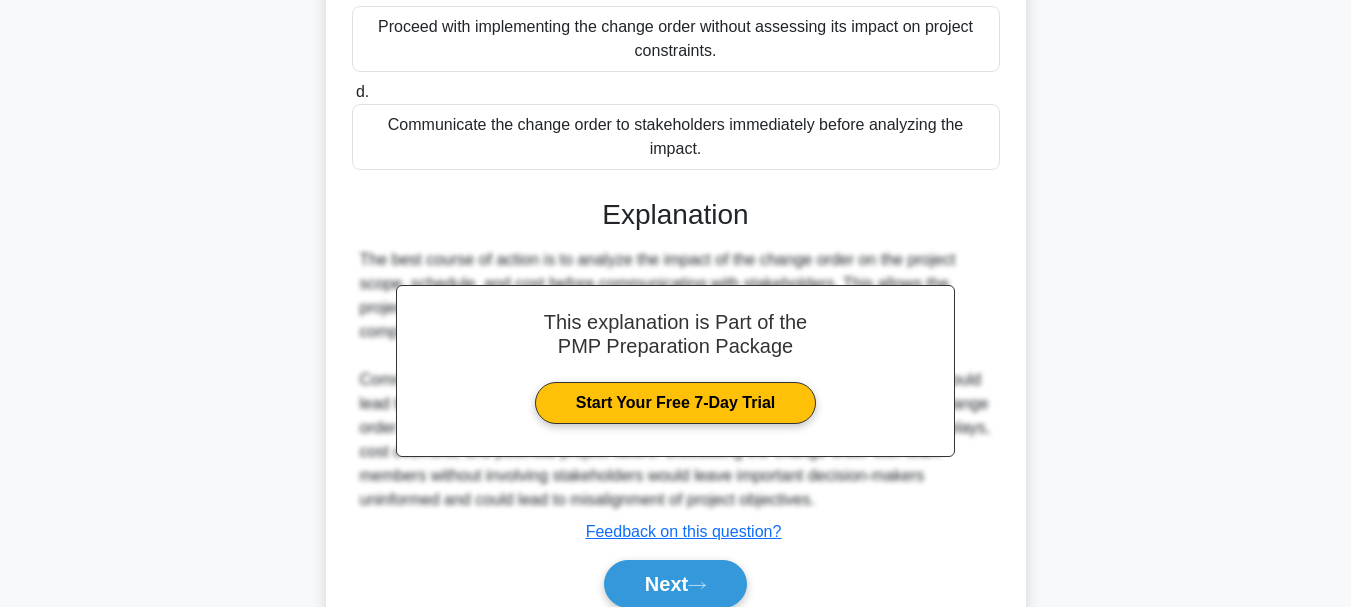 scroll, scrollTop: 555, scrollLeft: 0, axis: vertical 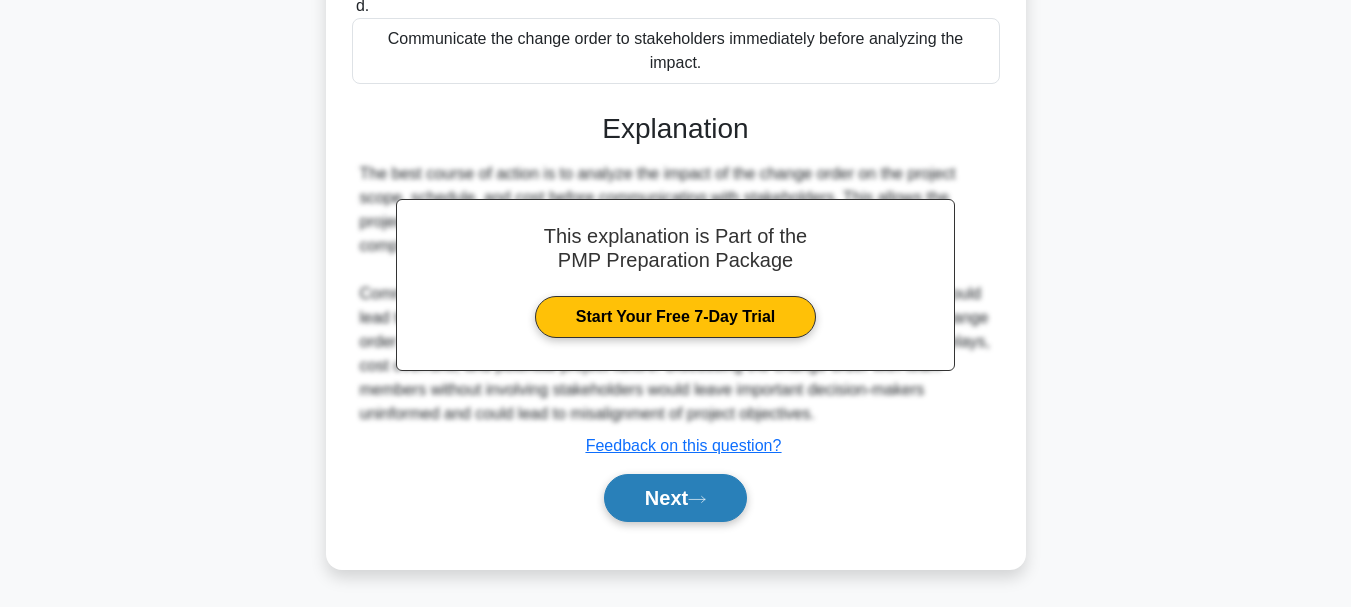 click on "Next" at bounding box center [675, 498] 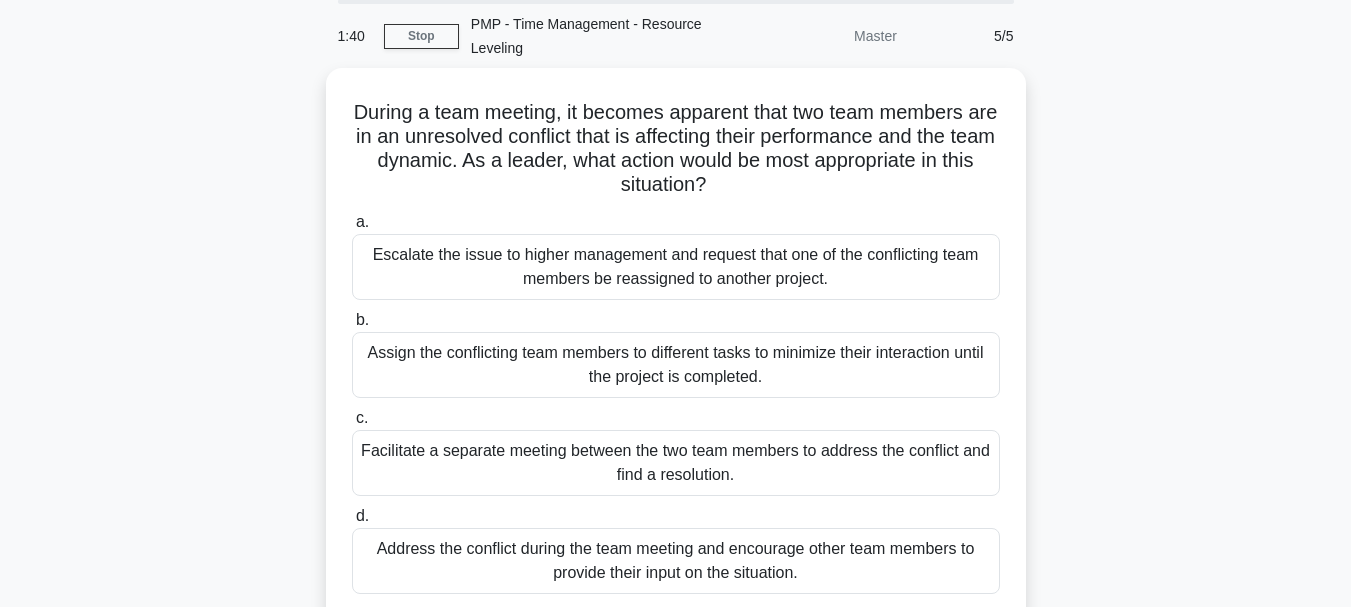 scroll, scrollTop: 59, scrollLeft: 0, axis: vertical 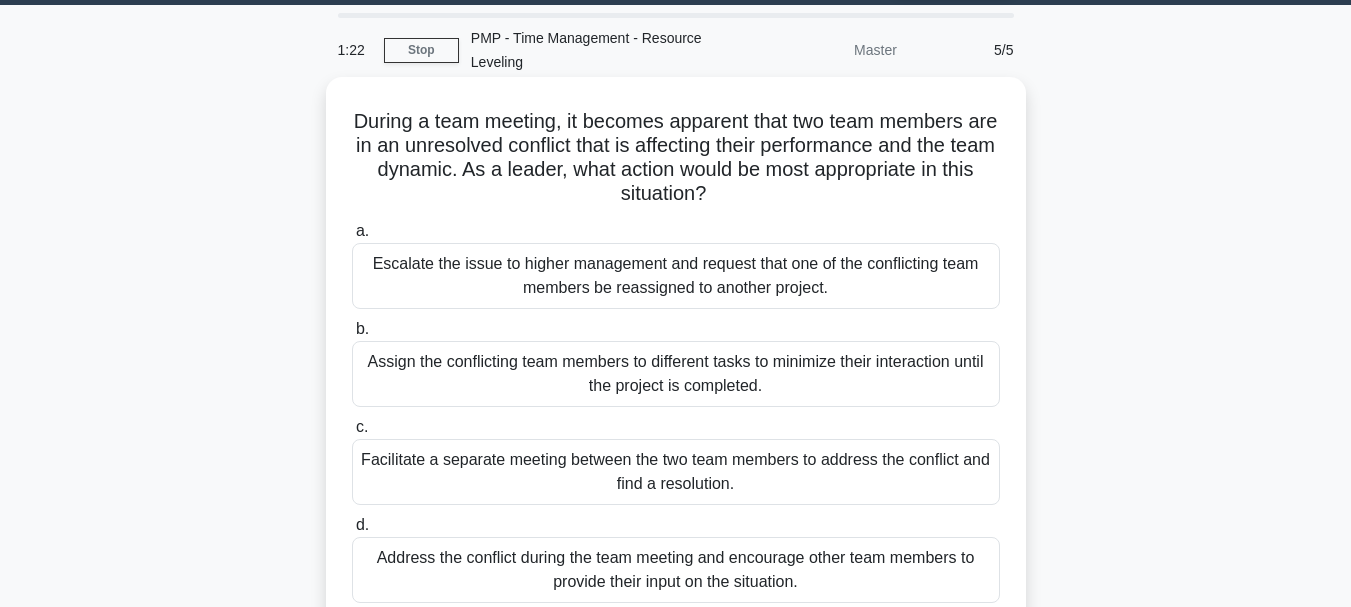 click on "Facilitate a separate meeting between the two team members to address the conflict and find a resolution." at bounding box center (676, 472) 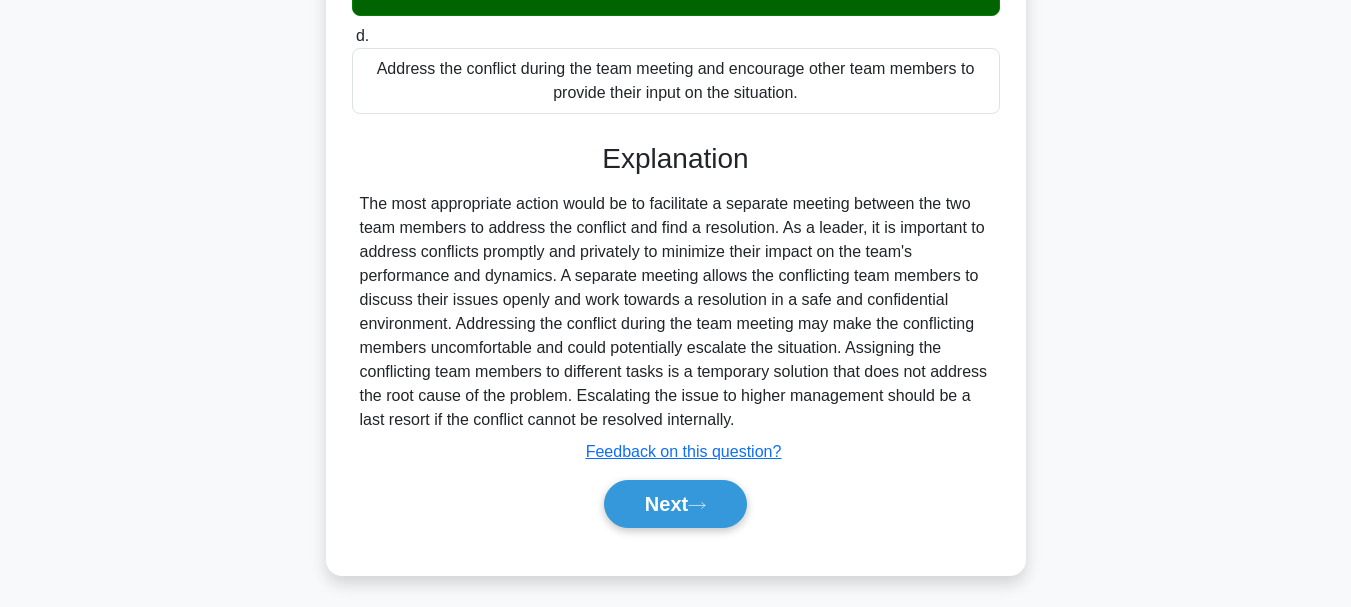 scroll, scrollTop: 555, scrollLeft: 0, axis: vertical 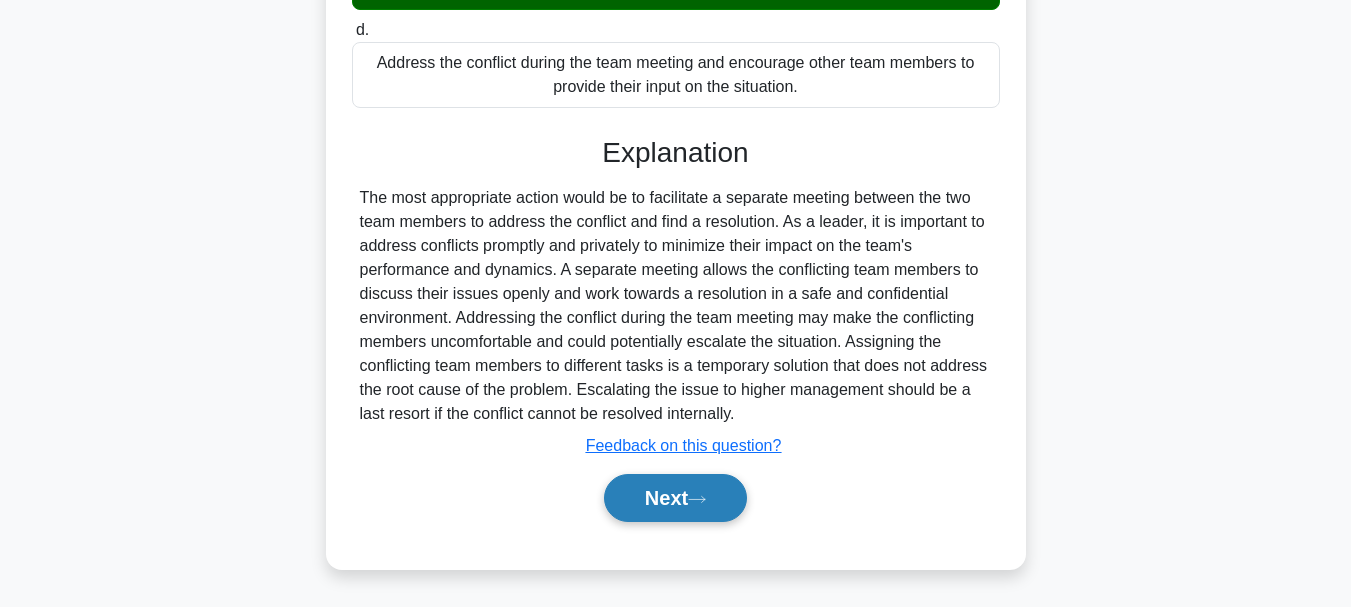 click on "Next" at bounding box center (675, 498) 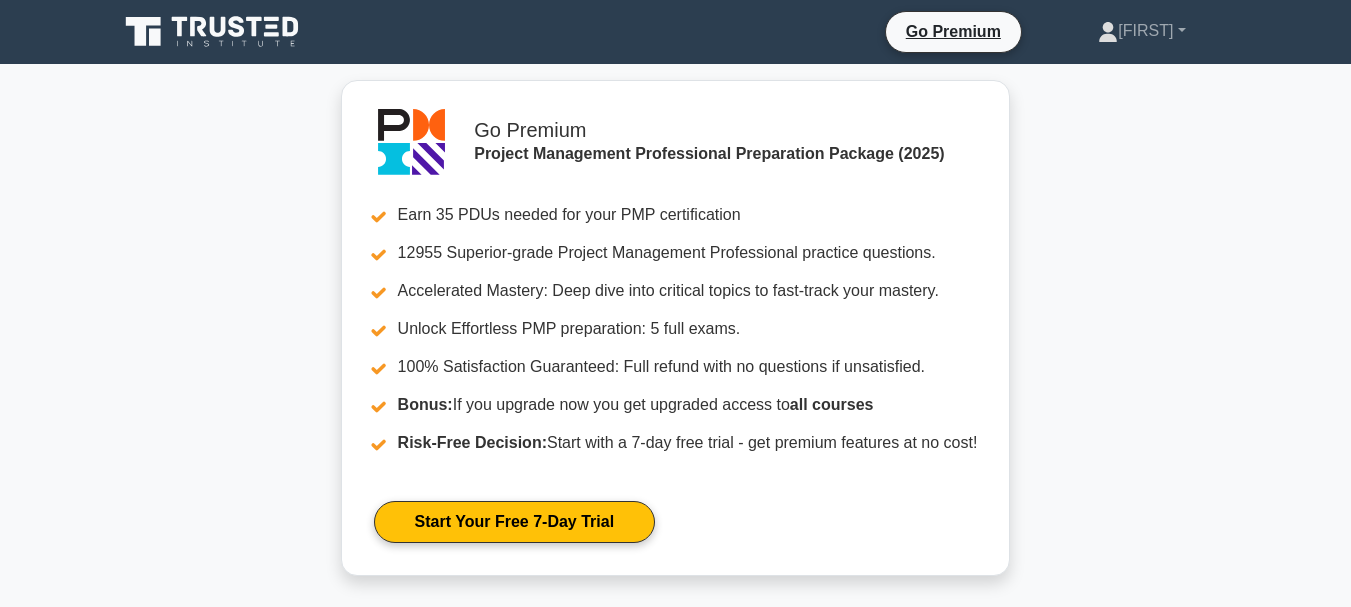 scroll, scrollTop: 0, scrollLeft: 0, axis: both 